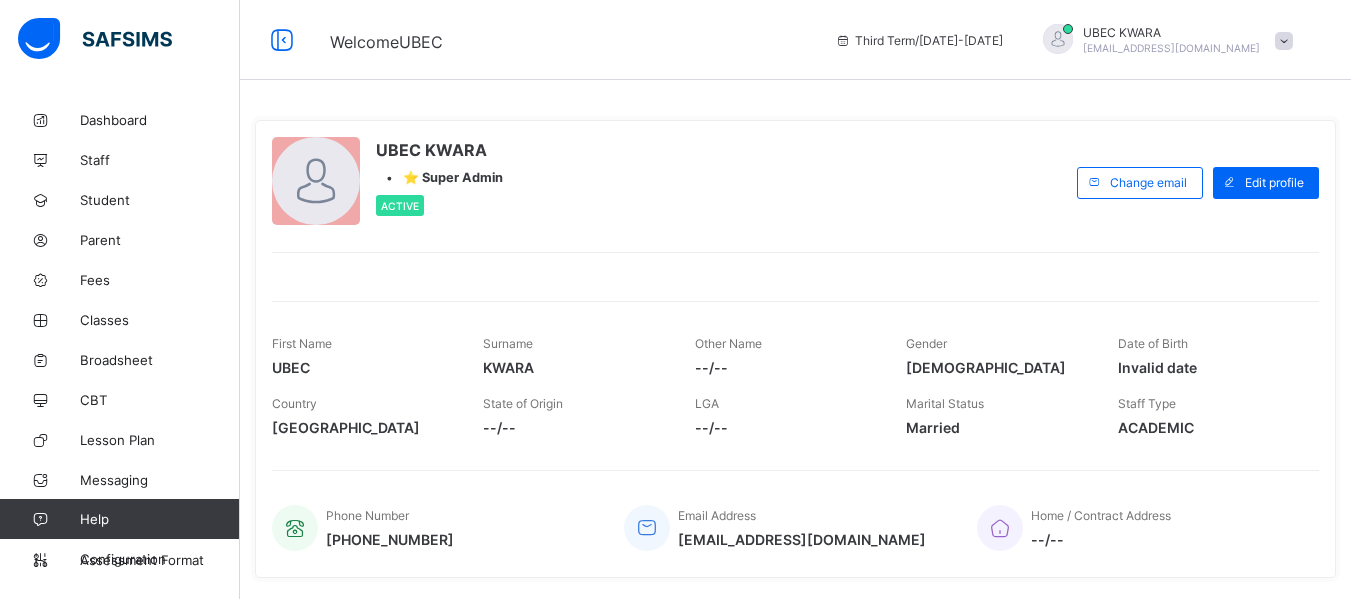 scroll, scrollTop: 0, scrollLeft: 0, axis: both 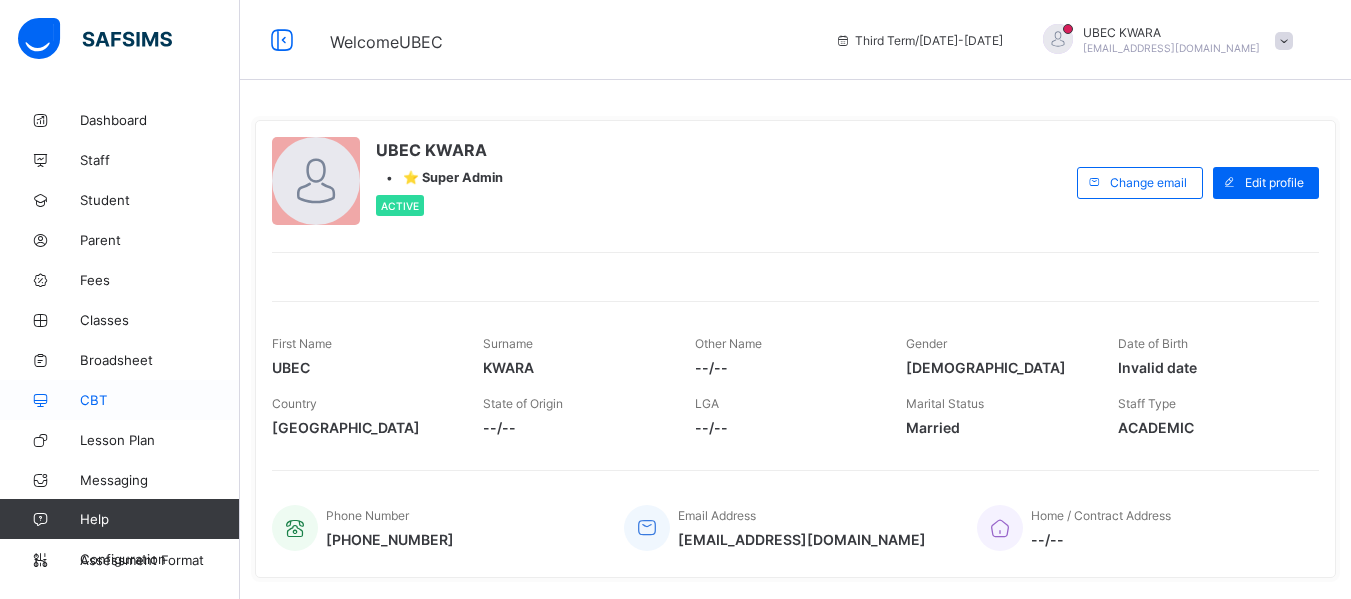 click on "CBT" at bounding box center (160, 400) 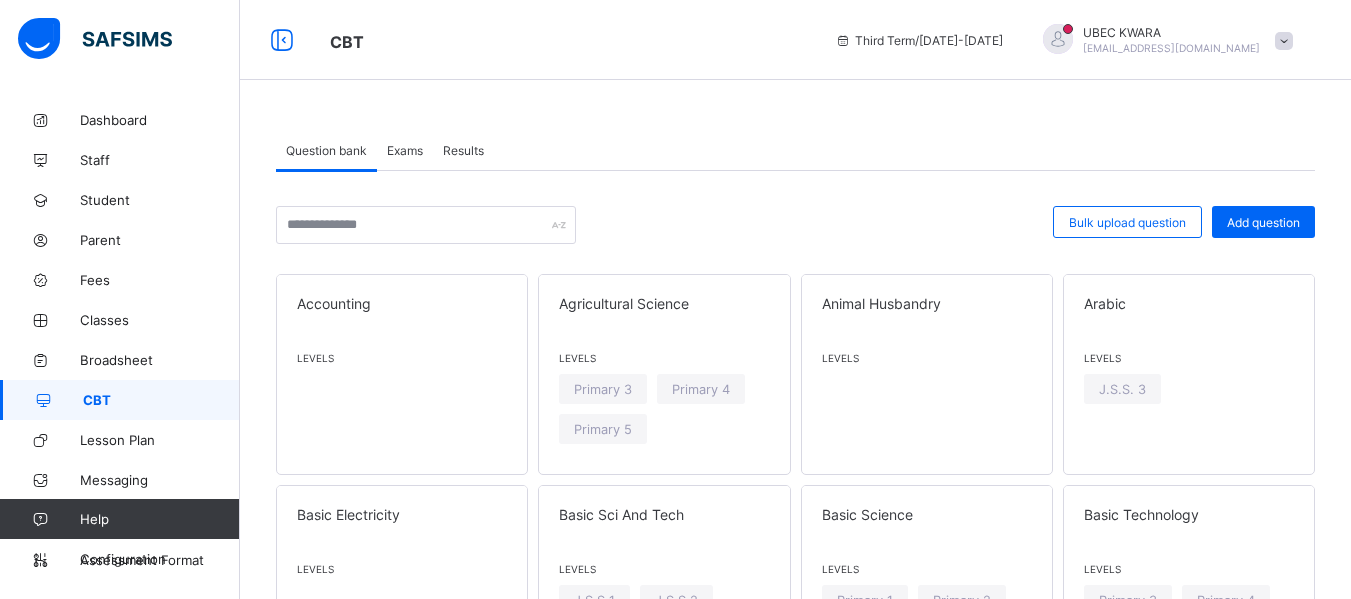 click on "Exams" at bounding box center (405, 150) 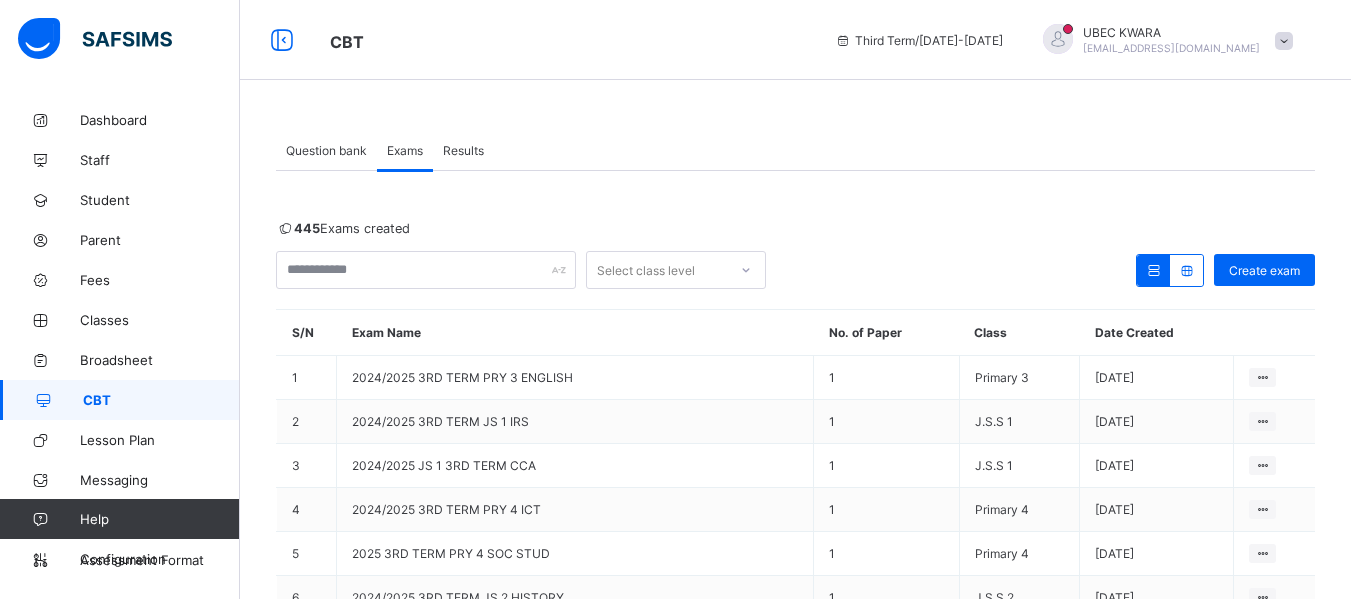 click on "Question bank" at bounding box center (326, 150) 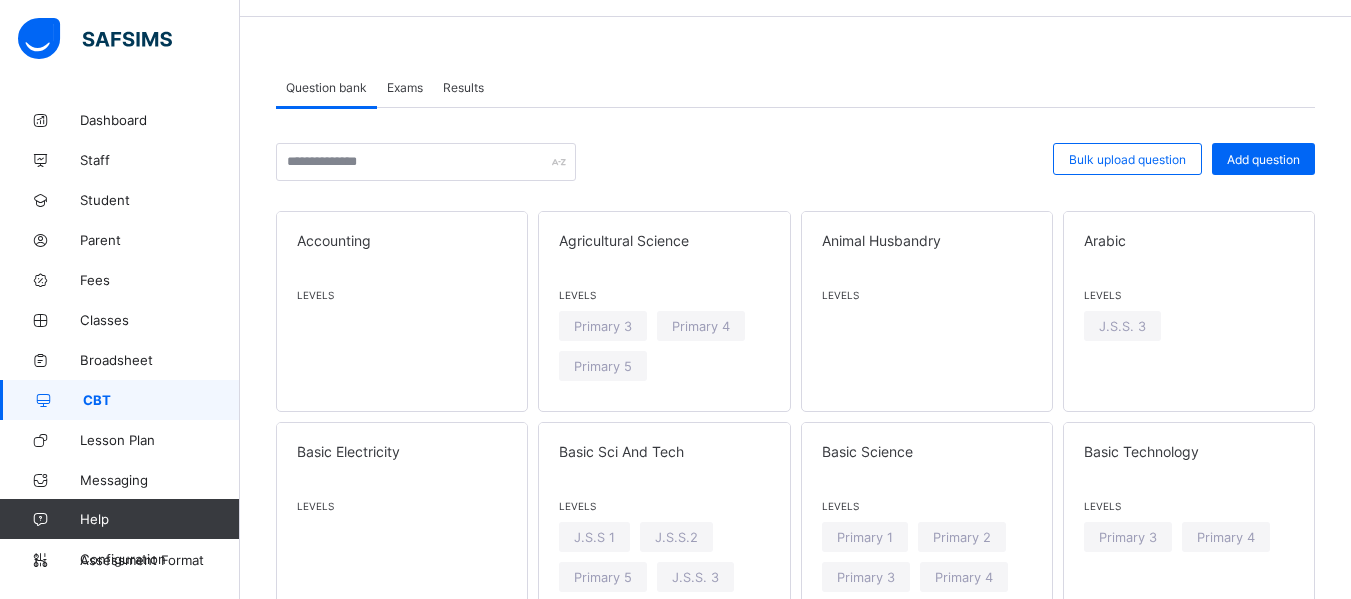 scroll, scrollTop: 80, scrollLeft: 0, axis: vertical 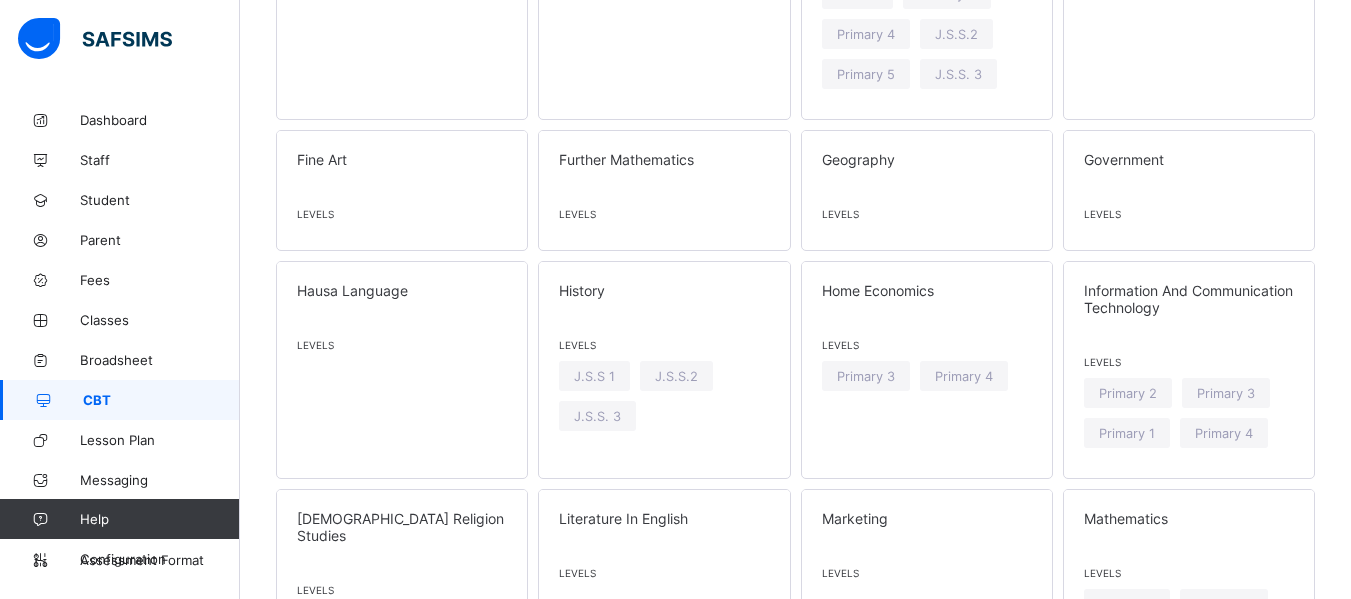 click on "Question bank Exams Results Question bank More Options   Bulk upload question Add question Accounting Levels Agricultural Science Levels Primary 3 Primary 4 Primary 5 Animal Husbandry Levels Arabic Levels J.S.S. 3 Basic Electricity Levels Basic Sci And Tech Levels J.S.S 1 J.S.S.2 Primary 5 J.S.S. 3 Basic Science Levels Primary 1 Primary 2 Primary 3 Primary 4 Primary 5 Basic Technology Levels Primary 3 Primary 4 Biology Levels Bookkeeping Levels Business Studies Levels J.S.S 1 J.S.S.2 J.S.S. 3 Chemistry Levels [DEMOGRAPHIC_DATA] Religion Studies Levels Primary 4 J.S.S 1 Civic Education Levels Primary 1 Primary 3 Primary 2 Primary 4 Primary 5 Commerce Levels Computer Science Levels Primary 1 Data Processing Levels Economics Levels English Language Levels Primary 1 Primary 3 J.S.S 1 Primary 2 Primary 4 J.S.S.2 Primary 5 J.S.S. 3 French Levels Fine Art Levels Further Mathematics Levels Geography Levels Government Levels Hausa Language Levels History Levels J.S.S 1 J.S.S.2 J.S.S. 3 Home Economics Levels Primary 3 Primary 4" at bounding box center (795, 809) 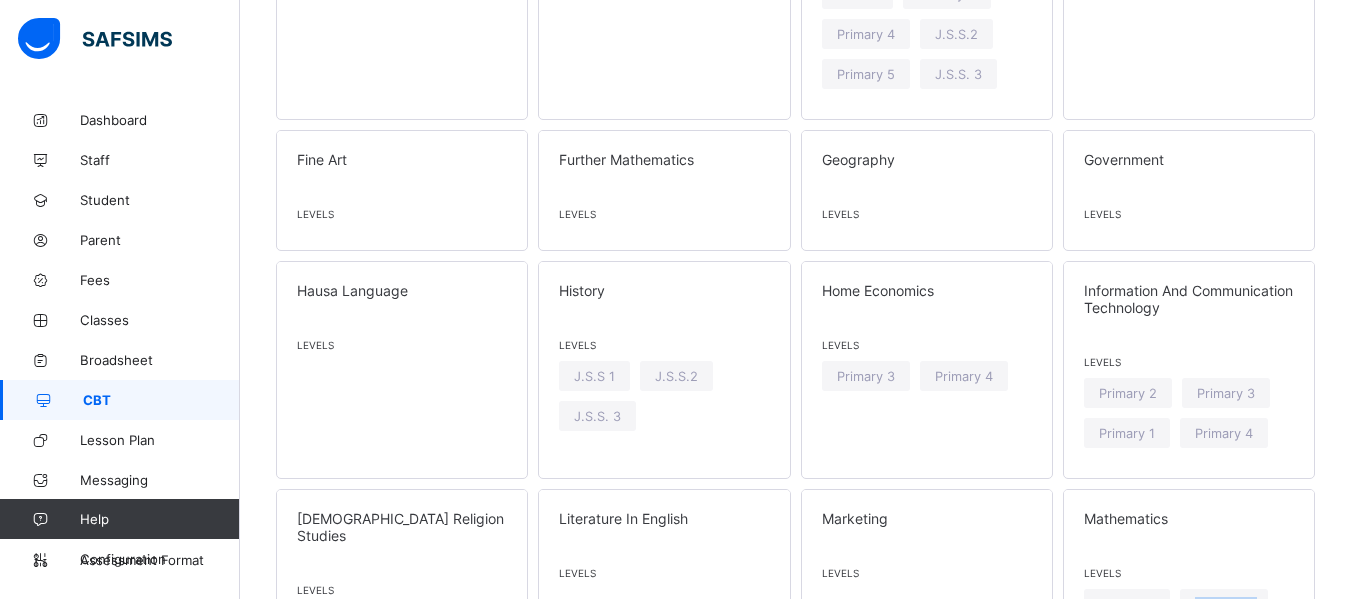 click on "Question bank Exams Results Question bank More Options   Bulk upload question Add question Accounting Levels Agricultural Science Levels Primary 3 Primary 4 Primary 5 Animal Husbandry Levels Arabic Levels J.S.S. 3 Basic Electricity Levels Basic Sci And Tech Levels J.S.S 1 J.S.S.2 Primary 5 J.S.S. 3 Basic Science Levels Primary 1 Primary 2 Primary 3 Primary 4 Primary 5 Basic Technology Levels Primary 3 Primary 4 Biology Levels Bookkeeping Levels Business Studies Levels J.S.S 1 J.S.S.2 J.S.S. 3 Chemistry Levels [DEMOGRAPHIC_DATA] Religion Studies Levels Primary 4 J.S.S 1 Civic Education Levels Primary 1 Primary 3 Primary 2 Primary 4 Primary 5 Commerce Levels Computer Science Levels Primary 1 Data Processing Levels Economics Levels English Language Levels Primary 1 Primary 3 J.S.S 1 Primary 2 Primary 4 J.S.S.2 Primary 5 J.S.S. 3 French Levels Fine Art Levels Further Mathematics Levels Geography Levels Government Levels Hausa Language Levels History Levels J.S.S 1 J.S.S.2 J.S.S. 3 Home Economics Levels Primary 3 Primary 4" at bounding box center (795, 809) 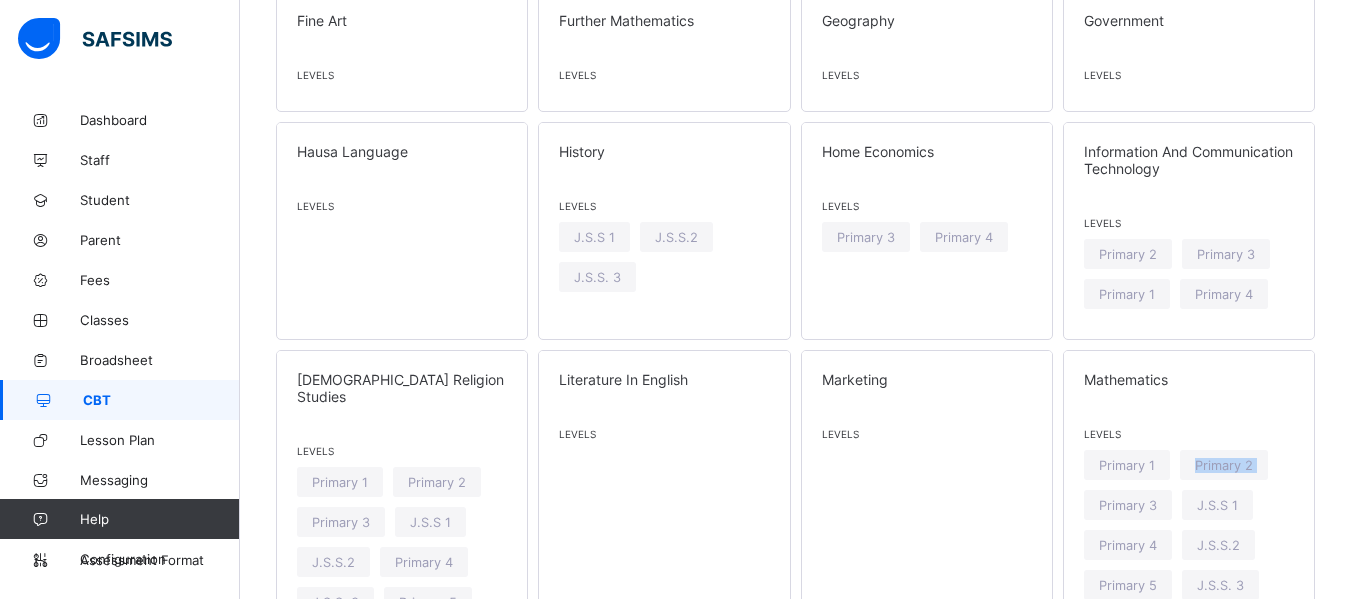scroll, scrollTop: 1519, scrollLeft: 0, axis: vertical 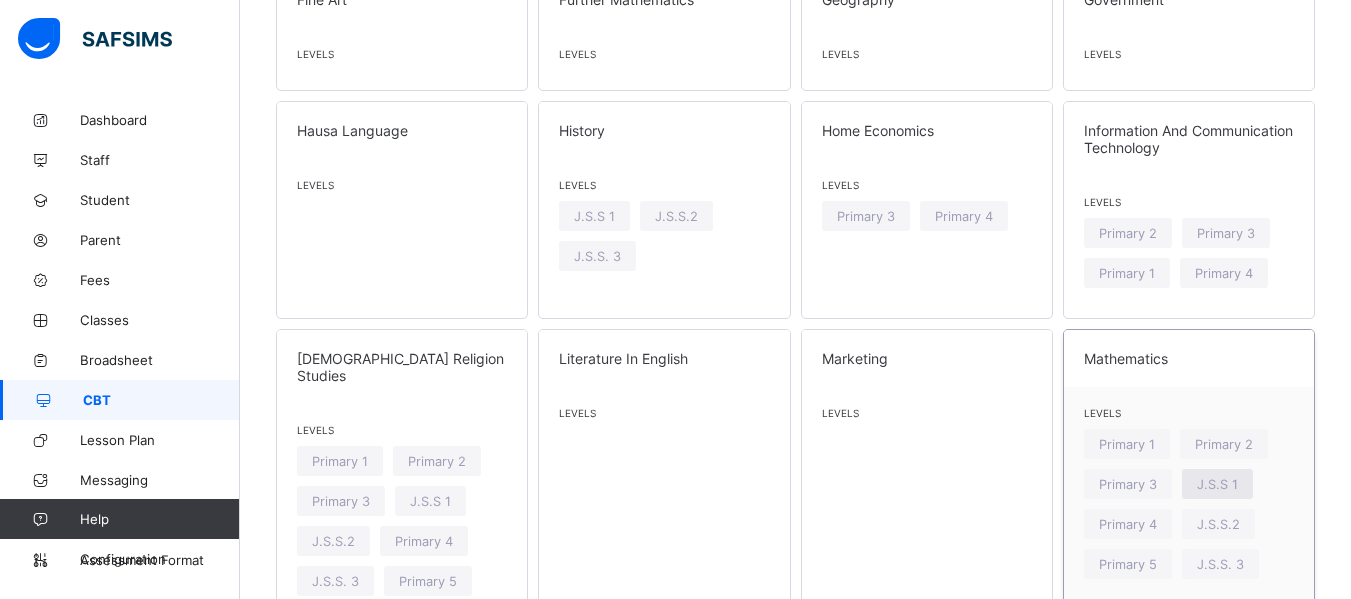 click on "J.S.S 1" at bounding box center (1217, 484) 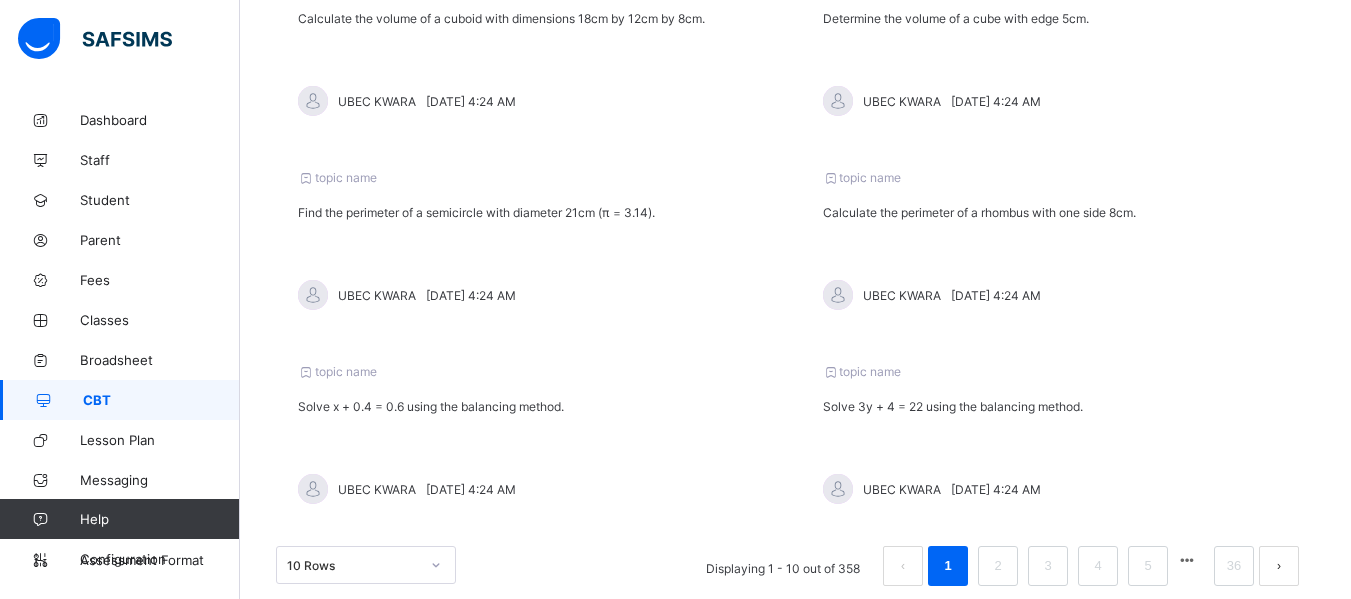scroll, scrollTop: 634, scrollLeft: 0, axis: vertical 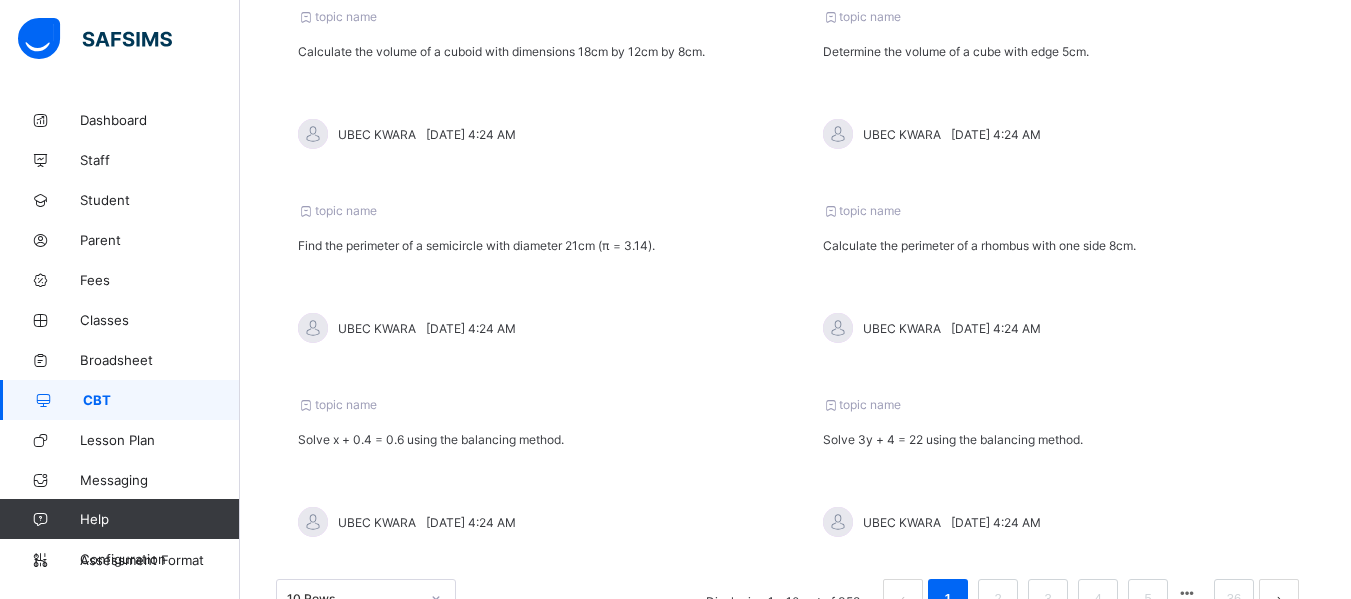 click on "CBT  / Mathematics J.S.S 1 358 questions Bulk upload question Add question  topic name Which of the following is true about a bar chart? UBEC  KWARA [DATE] 4:24 AM  topic name Describe qualitative data. UBEC  KWARA [DATE] 4:24 AM  topic name Determine the height of a parallelogram with area 8.5m² and base 500cm. UBEC  KWARA [DATE] 4:24 AM  topic name Find the volume of a cuboid with sides 10cm, 15cm and height is 7cm UBEC  KWARA [DATE] 4:24 AM  topic name Calculate the volume of a cuboid with dimensions 18cm by 12cm by 8cm. UBEC  KWARA [DATE] 4:24 AM  topic name Determine the volume of a cube with edge 5cm. UBEC  KWARA [DATE] 4:24 AM  topic name Find the perimeter of a semicircle with diameter 21cm (π = 3.14). UBEC  KWARA [DATE] 4:24 AM  topic name Calculate the perimeter of a rhombus with one side 8cm. UBEC  KWARA [DATE] 4:24 AM  topic name Solve x + 0.4 = 0.6 using the balancing method. UBEC  KWARA  topic name 10 Rows" at bounding box center [795, 72] 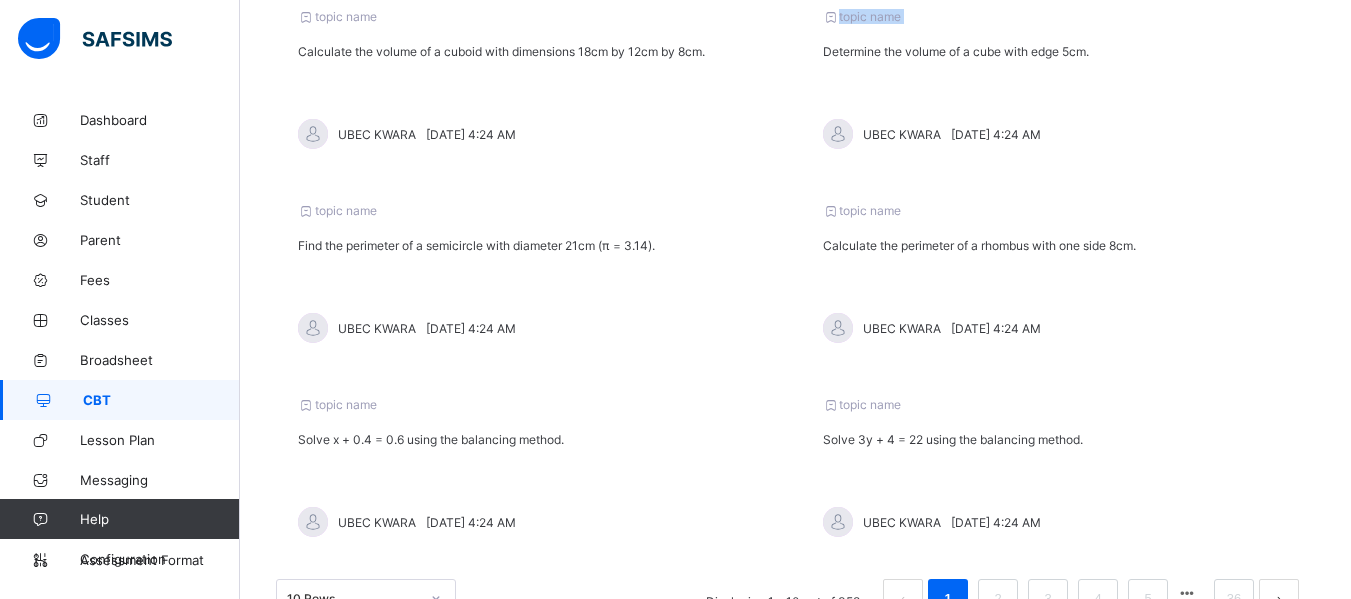 click on "CBT  / Mathematics J.S.S 1 358 questions Bulk upload question Add question  topic name Which of the following is true about a bar chart? UBEC  KWARA [DATE] 4:24 AM  topic name Describe qualitative data. UBEC  KWARA [DATE] 4:24 AM  topic name Determine the height of a parallelogram with area 8.5m² and base 500cm. UBEC  KWARA [DATE] 4:24 AM  topic name Find the volume of a cuboid with sides 10cm, 15cm and height is 7cm UBEC  KWARA [DATE] 4:24 AM  topic name Calculate the volume of a cuboid with dimensions 18cm by 12cm by 8cm. UBEC  KWARA [DATE] 4:24 AM  topic name Determine the volume of a cube with edge 5cm. UBEC  KWARA [DATE] 4:24 AM  topic name Find the perimeter of a semicircle with diameter 21cm (π = 3.14). UBEC  KWARA [DATE] 4:24 AM  topic name Calculate the perimeter of a rhombus with one side 8cm. UBEC  KWARA [DATE] 4:24 AM  topic name Solve x + 0.4 = 0.6 using the balancing method. UBEC  KWARA  topic name 10 Rows" at bounding box center [795, 72] 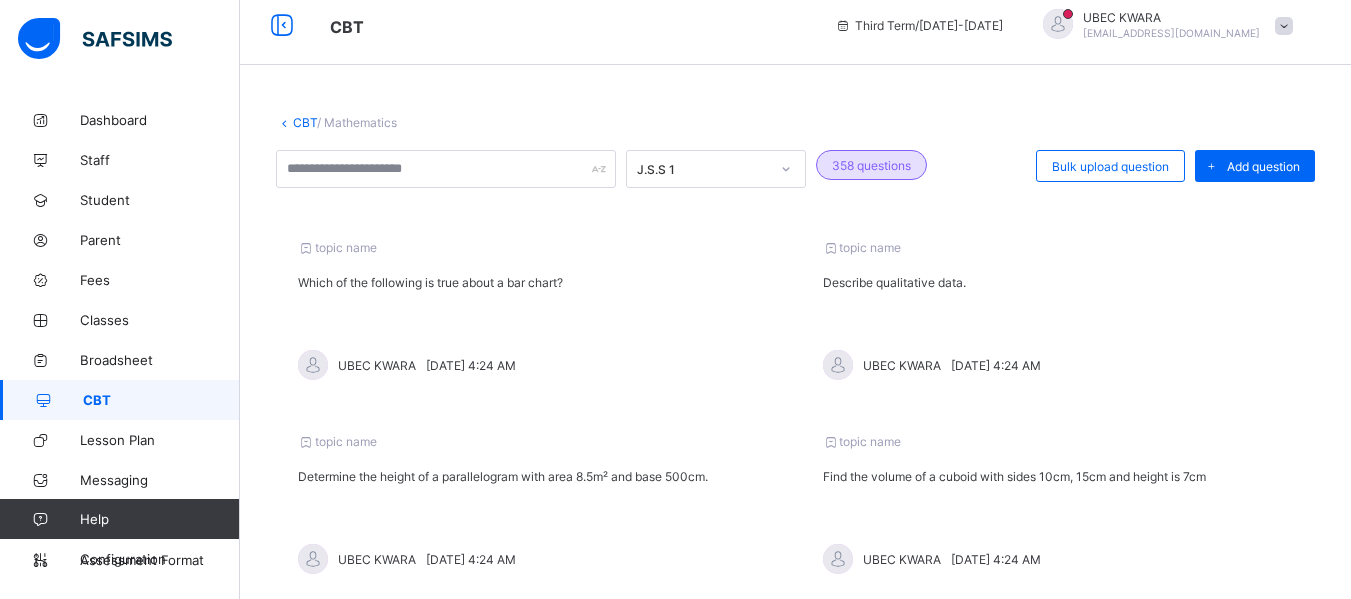 scroll, scrollTop: 7, scrollLeft: 0, axis: vertical 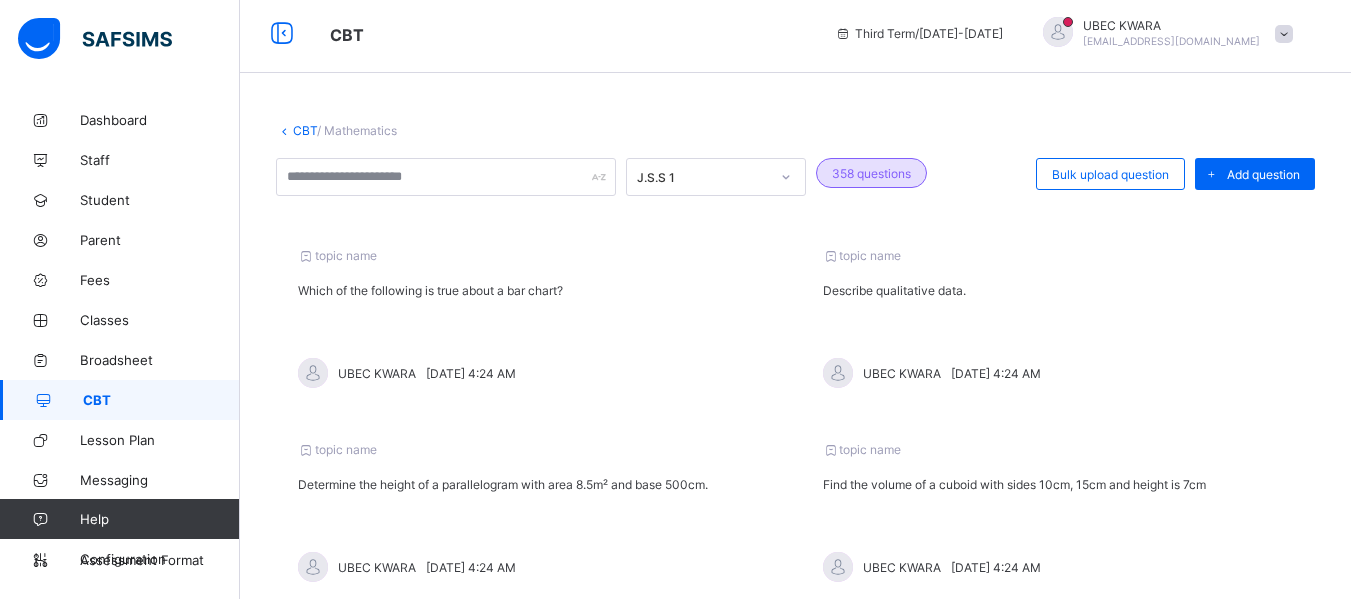 click on "CBT" at bounding box center (120, 400) 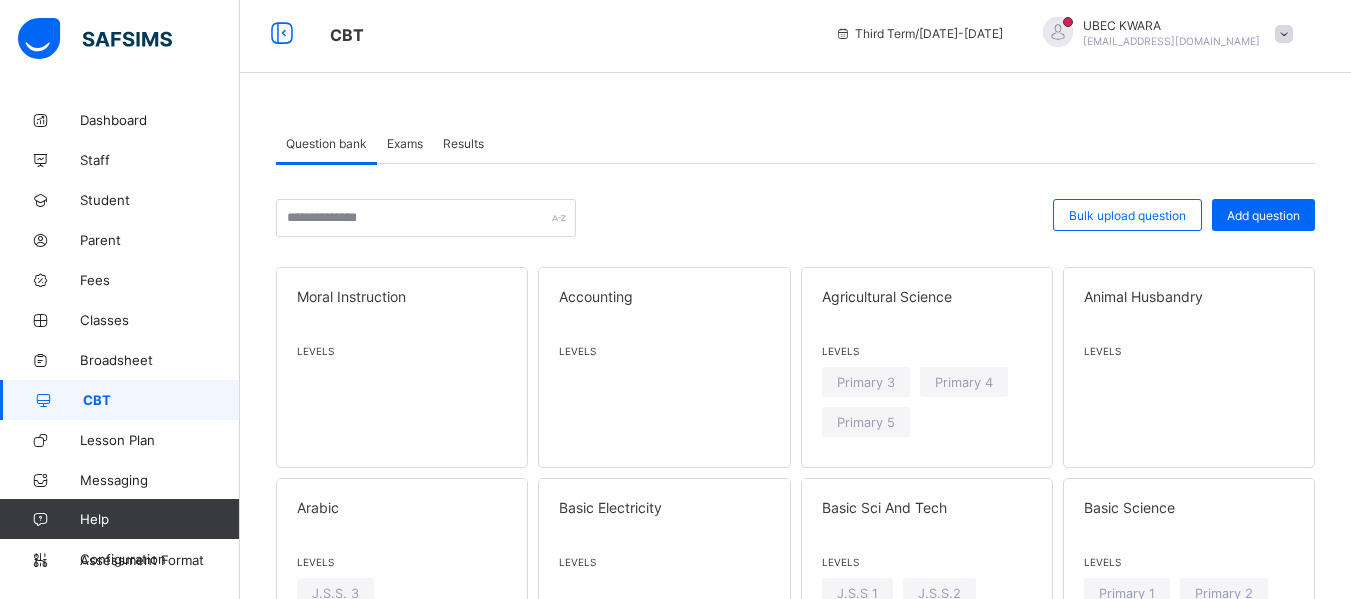click on "Exams" at bounding box center (405, 143) 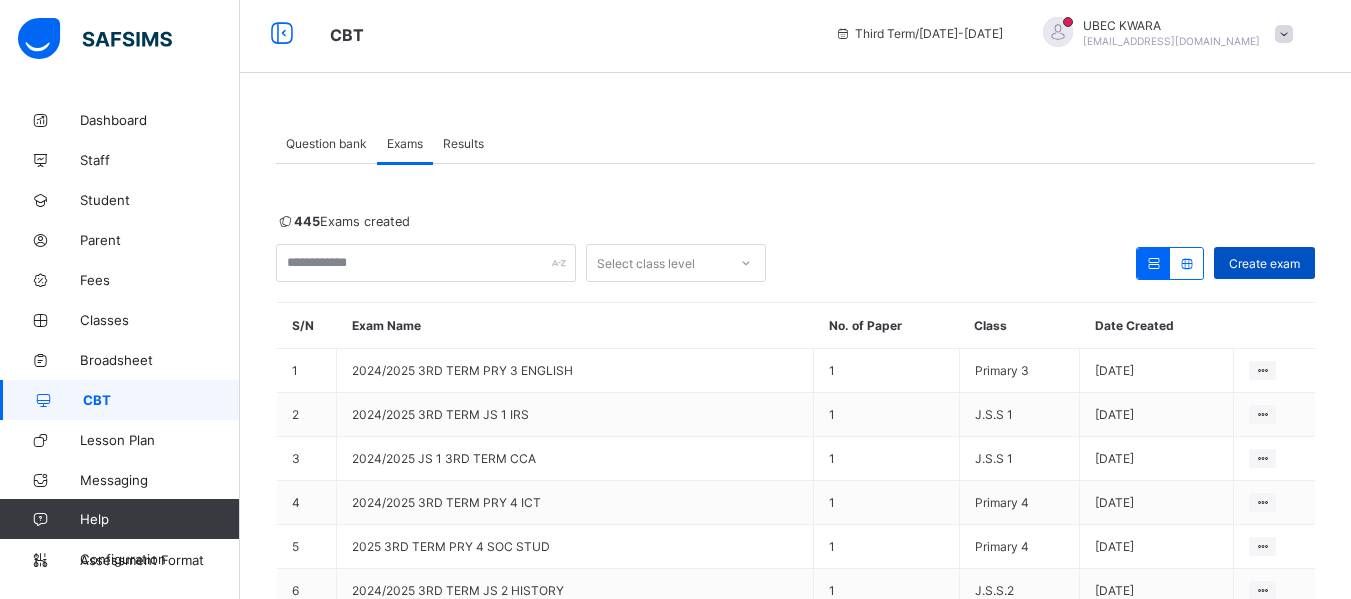 click on "Create exam" at bounding box center (1264, 263) 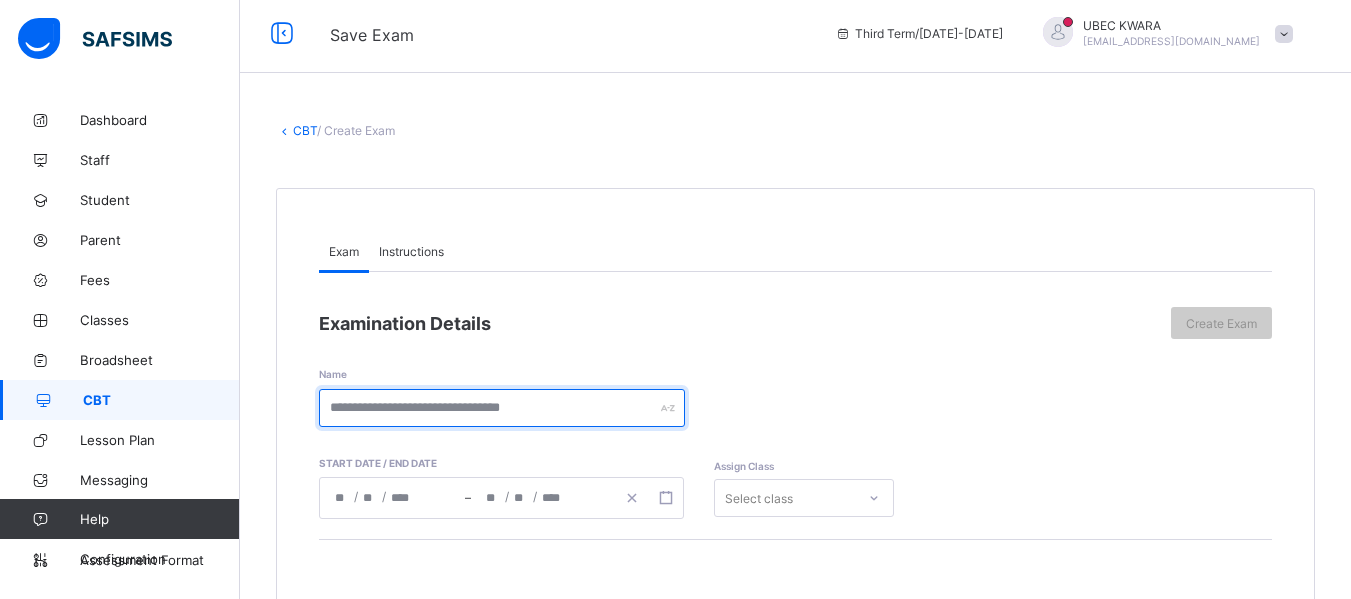 click at bounding box center [502, 408] 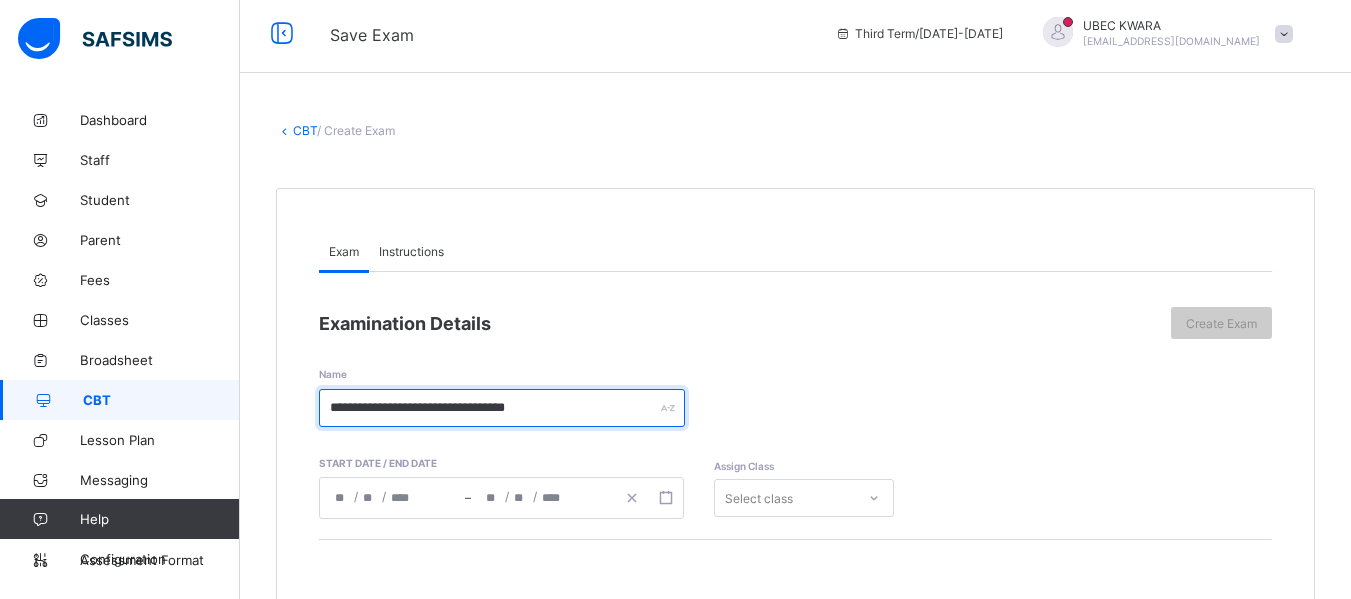 type on "**********" 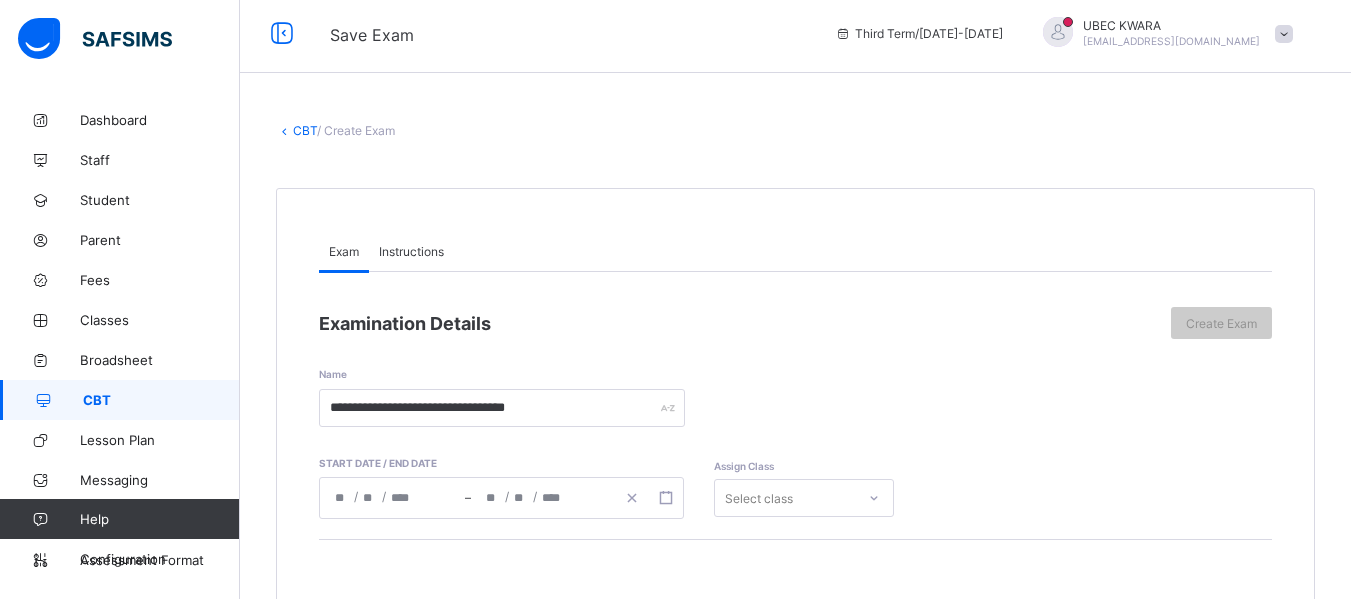 click on "/ /" at bounding box center [392, 498] 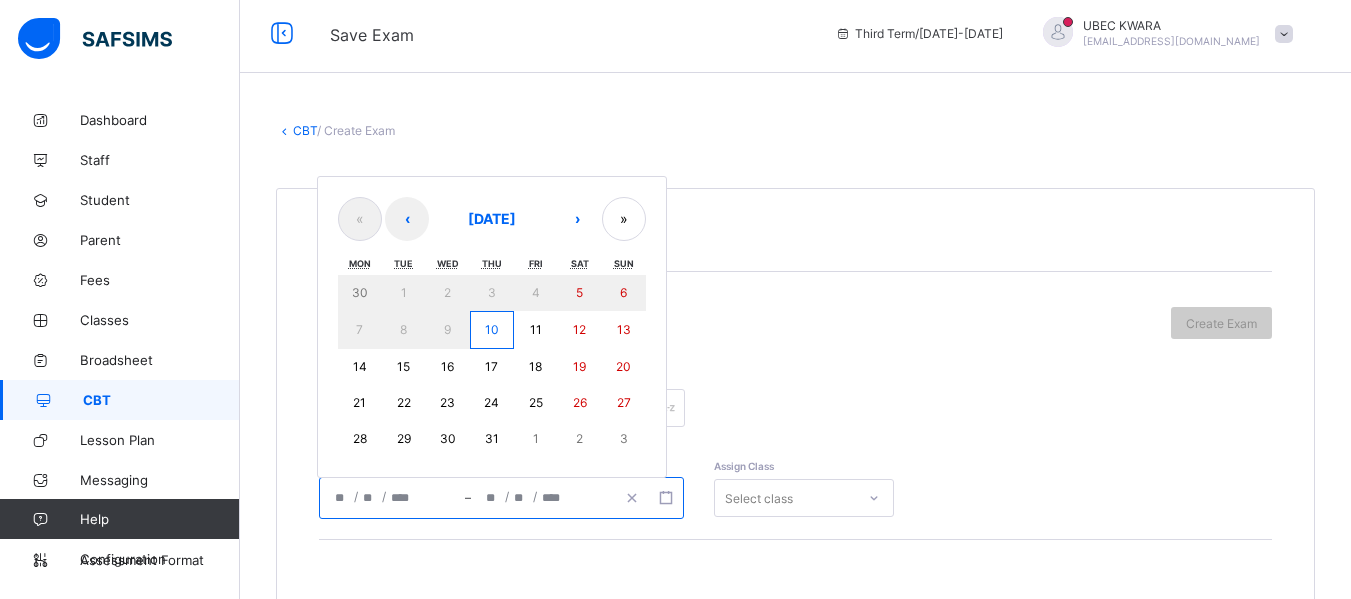 click on "10" at bounding box center [492, 329] 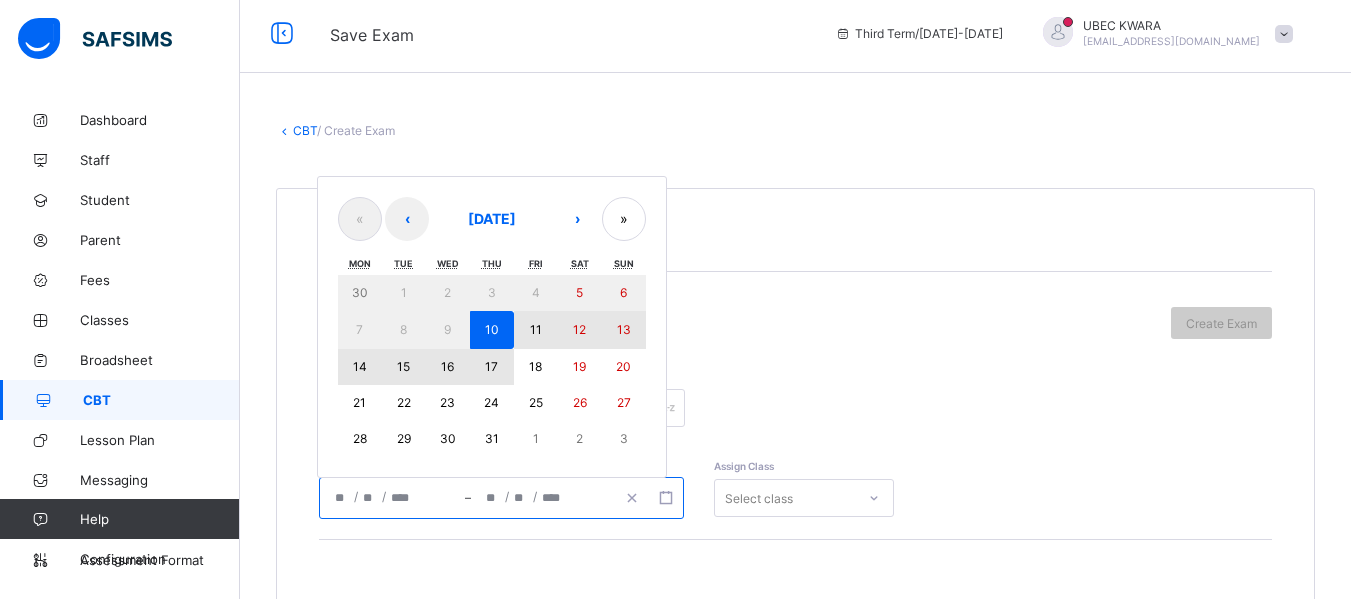 drag, startPoint x: 488, startPoint y: 327, endPoint x: 490, endPoint y: 357, distance: 30.066593 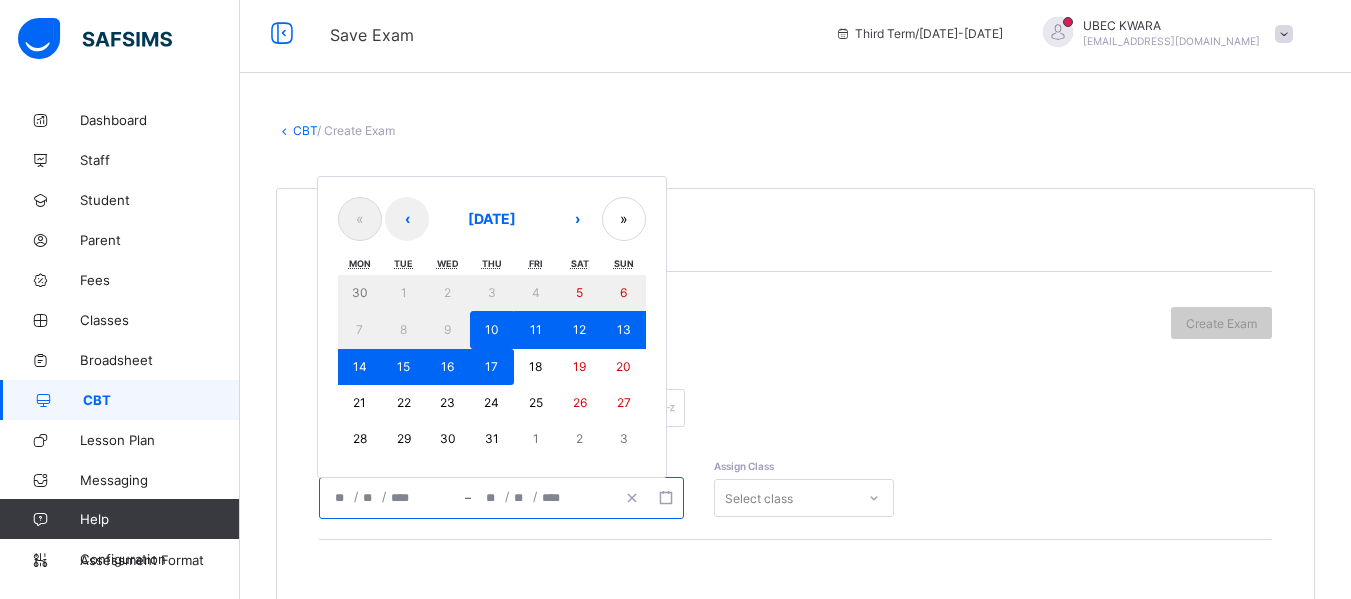 click on "*" 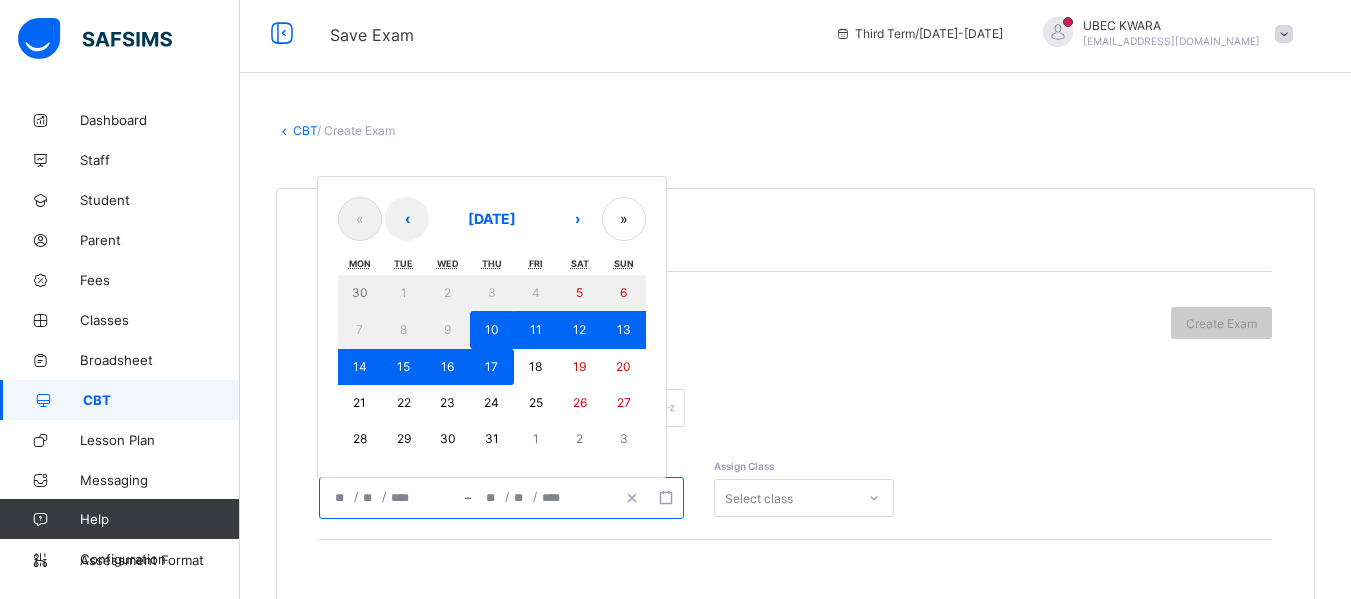 click on "10" at bounding box center (492, 330) 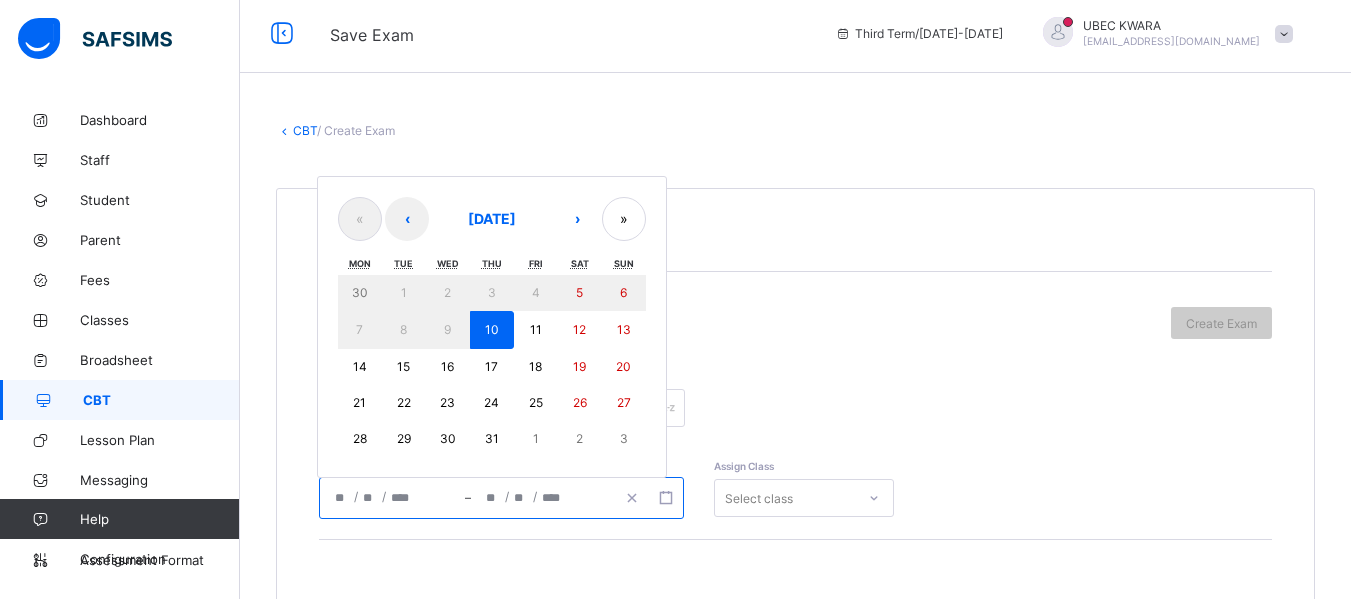 click on "10" at bounding box center [492, 330] 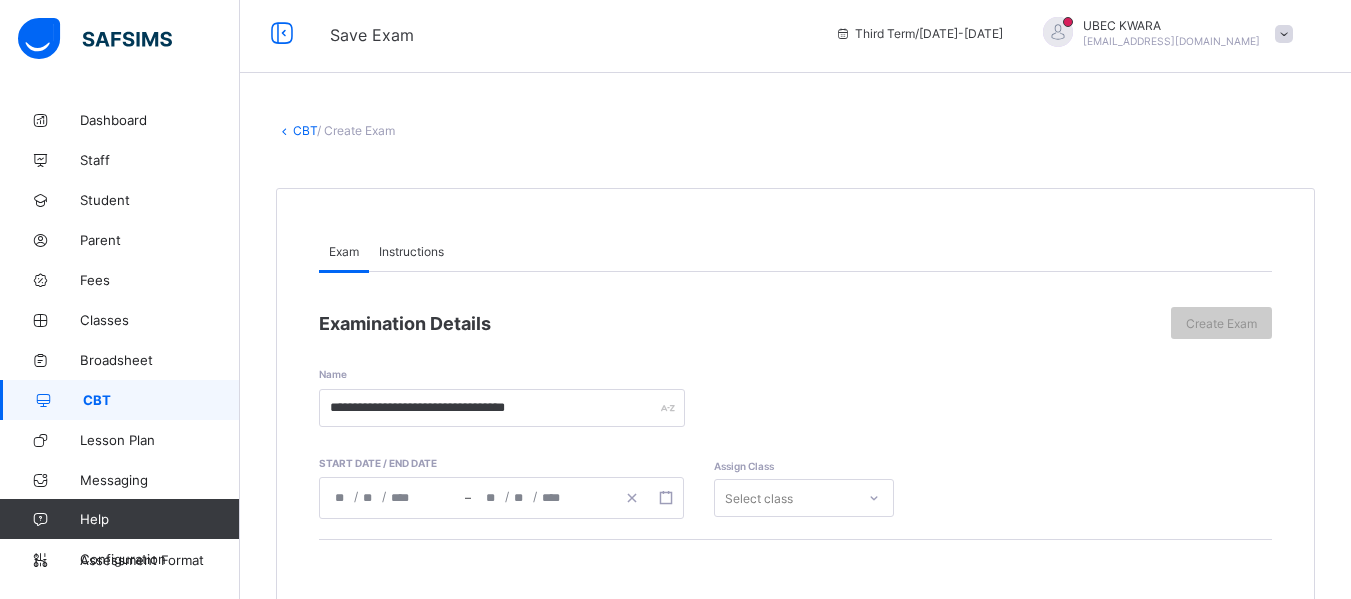 click on "*" 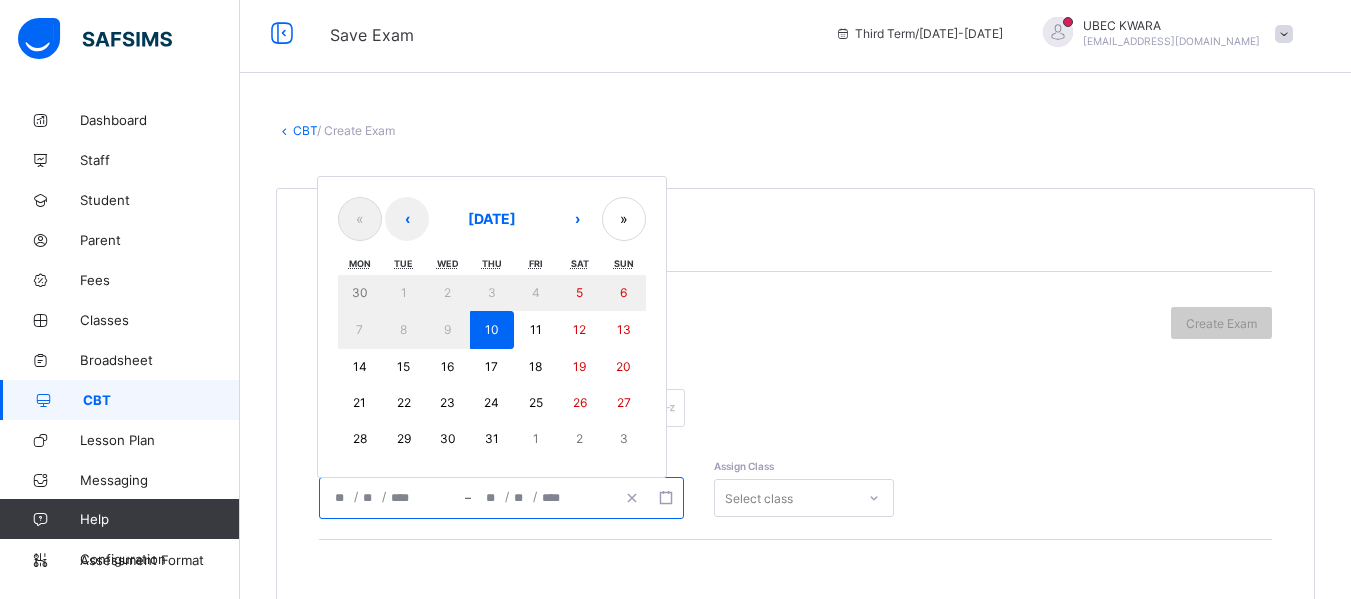 drag, startPoint x: 495, startPoint y: 326, endPoint x: 491, endPoint y: 369, distance: 43.185646 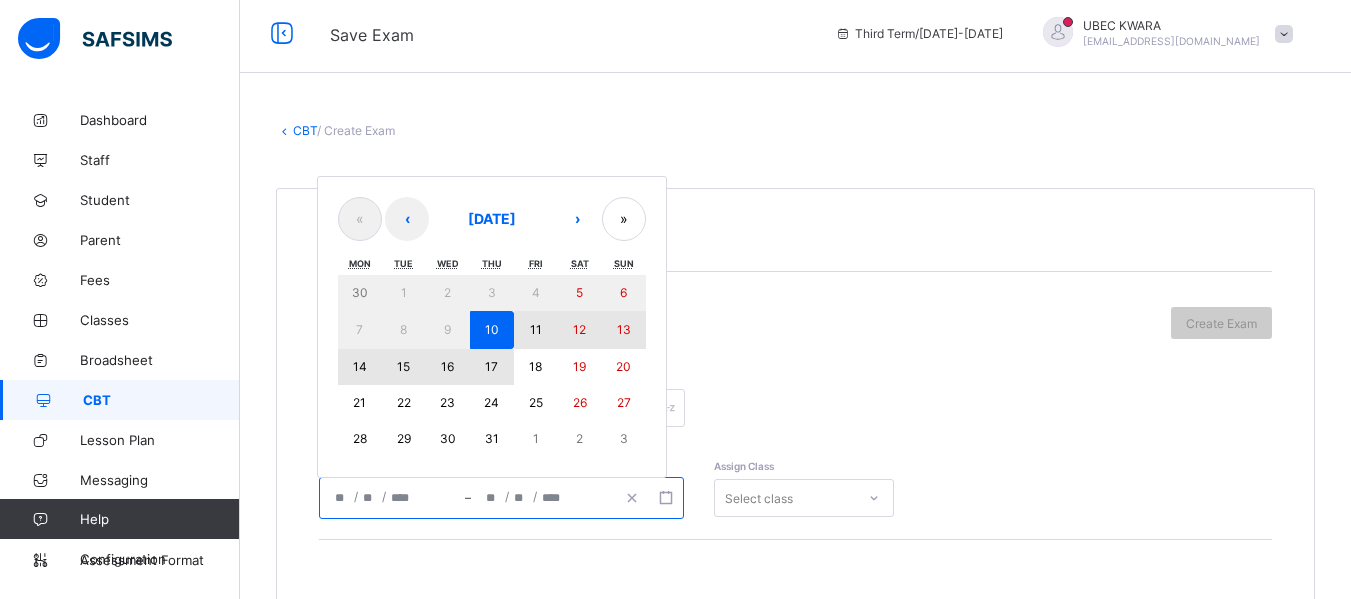 drag, startPoint x: 495, startPoint y: 322, endPoint x: 507, endPoint y: 367, distance: 46.572525 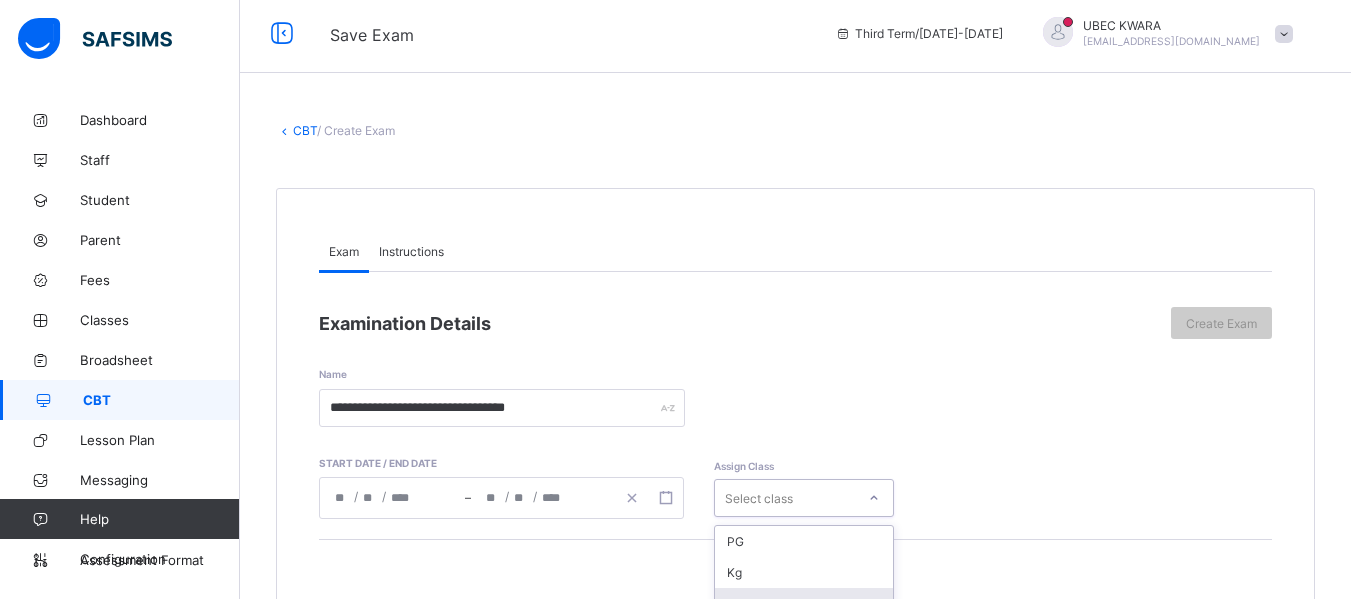 click on "option Nursery 1 focused, 3 of 19. 19 results available. Use Up and Down to choose options, press Enter to select the currently focused option, press Escape to exit the menu, press Tab to select the option and exit the menu. Select class PG Kg Nursery 1 Nursery 2 Primary 1 Primary 2 Primary 3 Primary 4 Primary 5 J.S.S 1 J.S.S.2 J.S.S. 3 SS 1 SS 2 SS 3 Reception Nur 1 Pry 6 pry 4B" at bounding box center (804, 498) 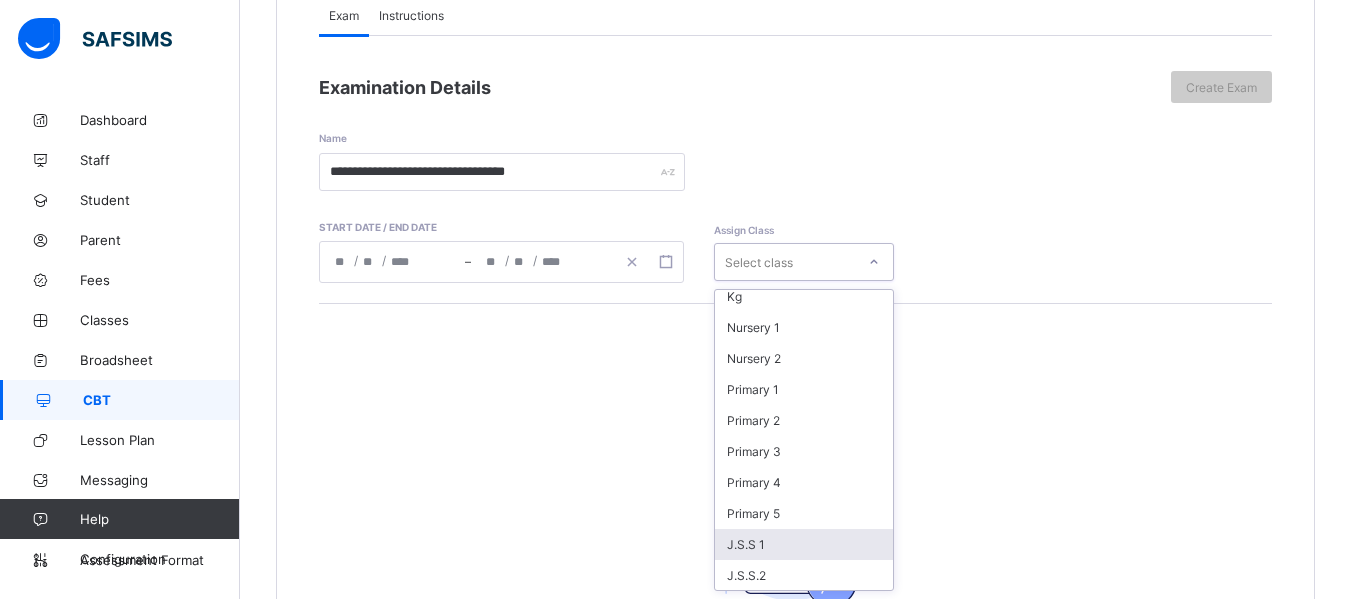 scroll, scrollTop: 80, scrollLeft: 0, axis: vertical 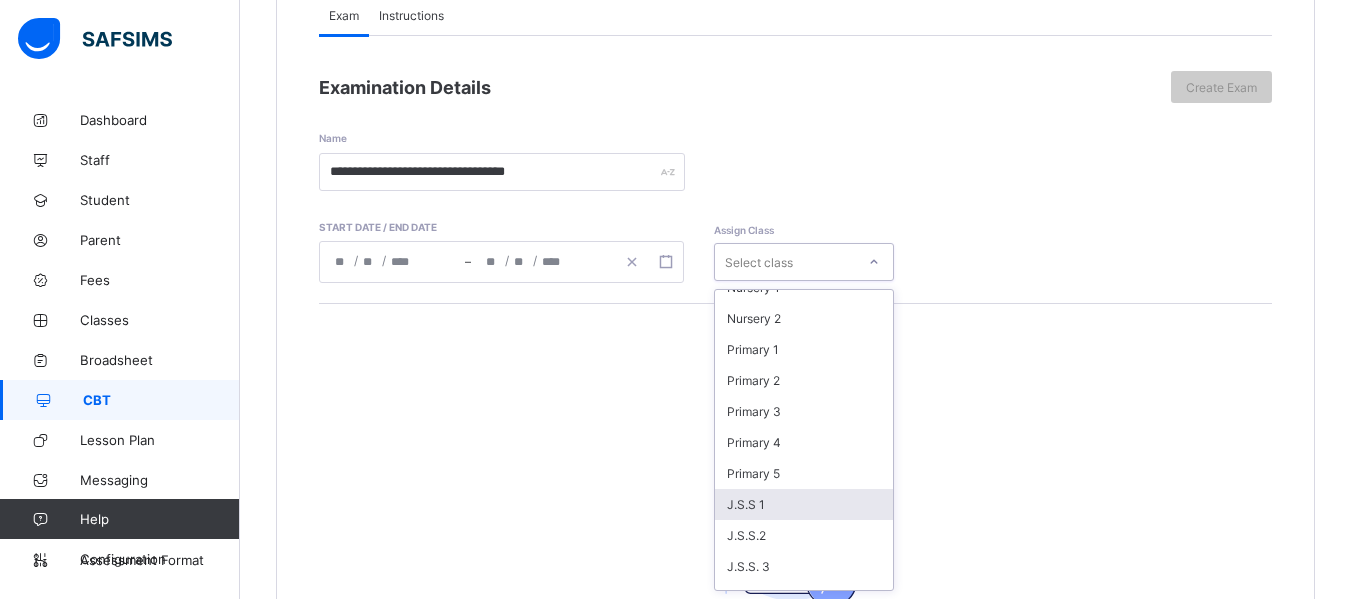 click on "J.S.S 1" at bounding box center (804, 504) 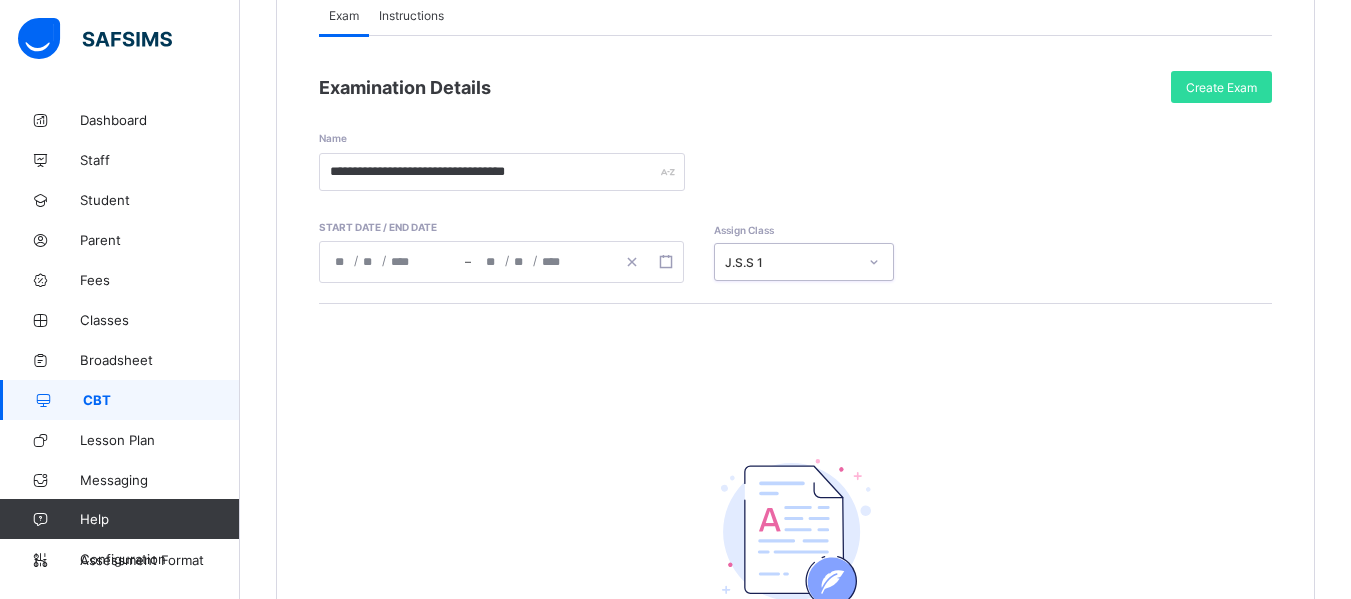 click on "Instructions" at bounding box center (411, 15) 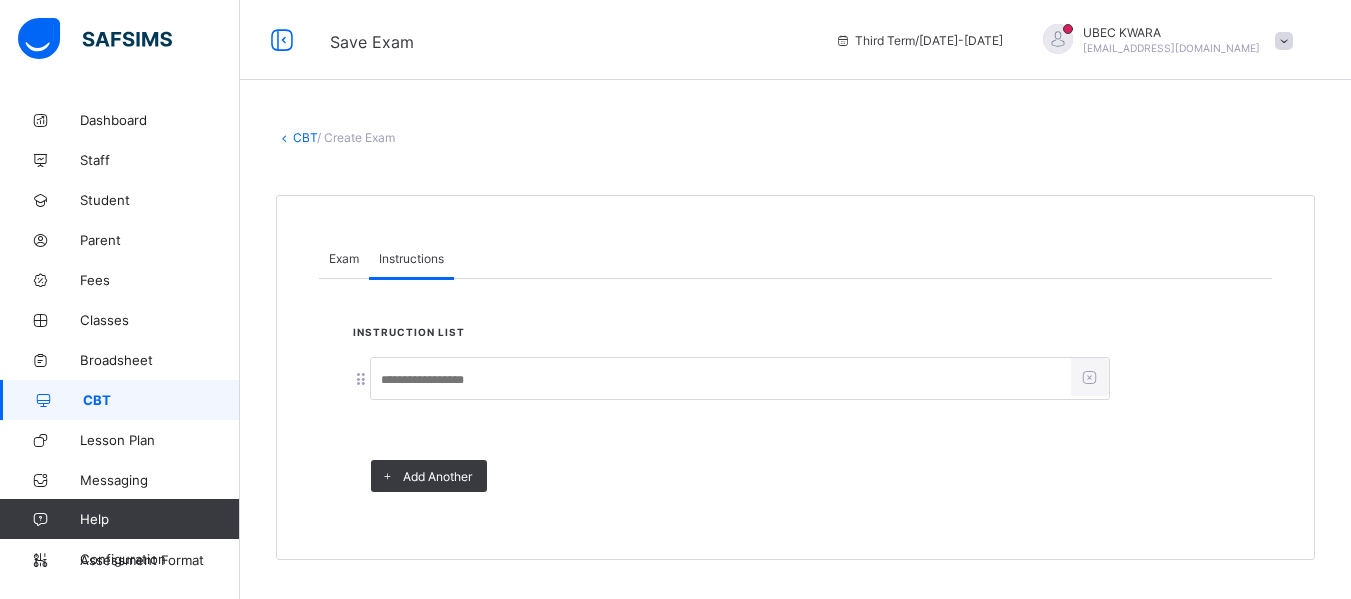 scroll, scrollTop: 0, scrollLeft: 0, axis: both 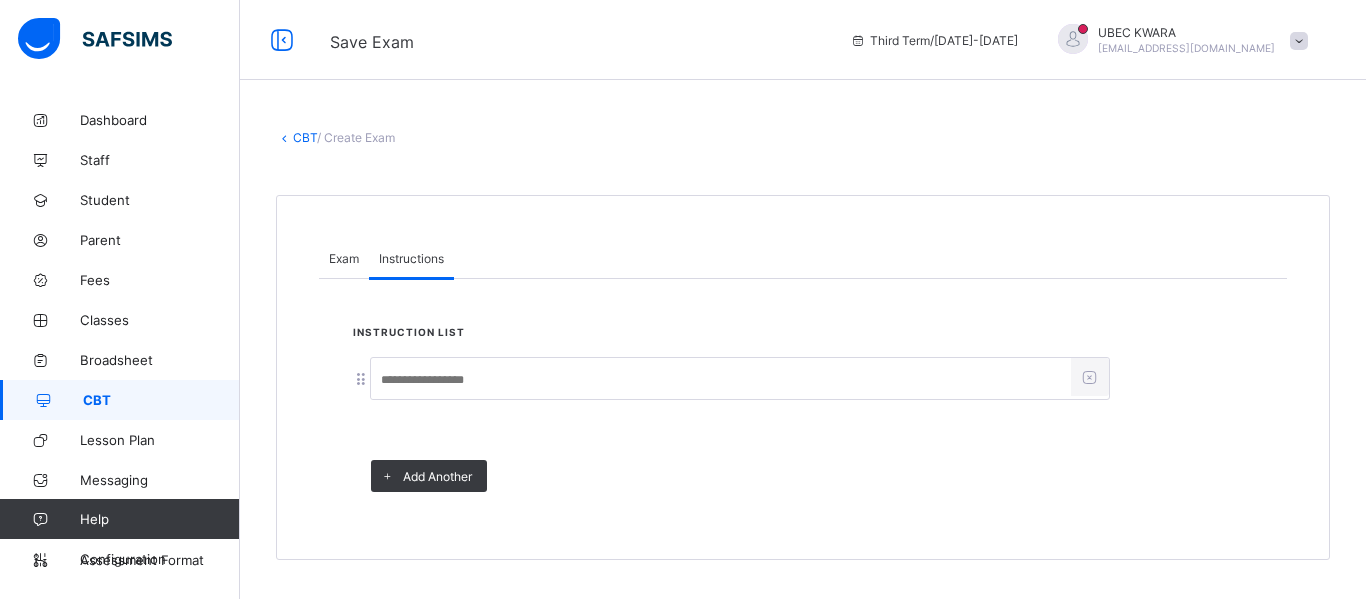click at bounding box center (721, 380) 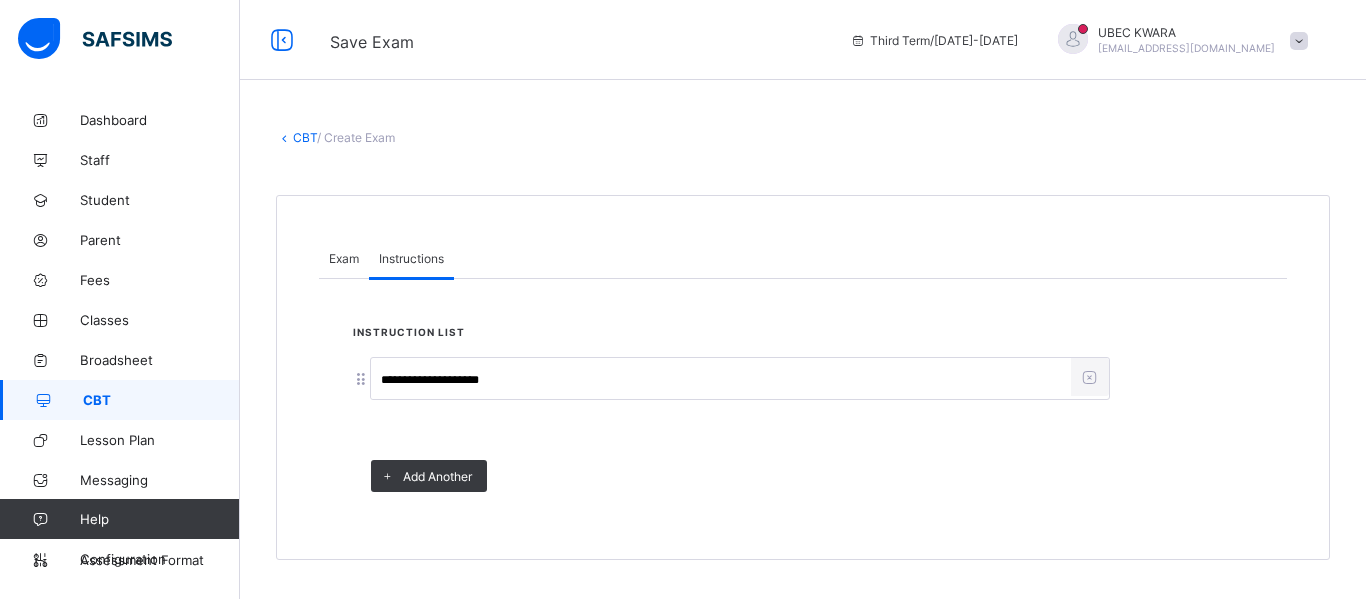 type on "**********" 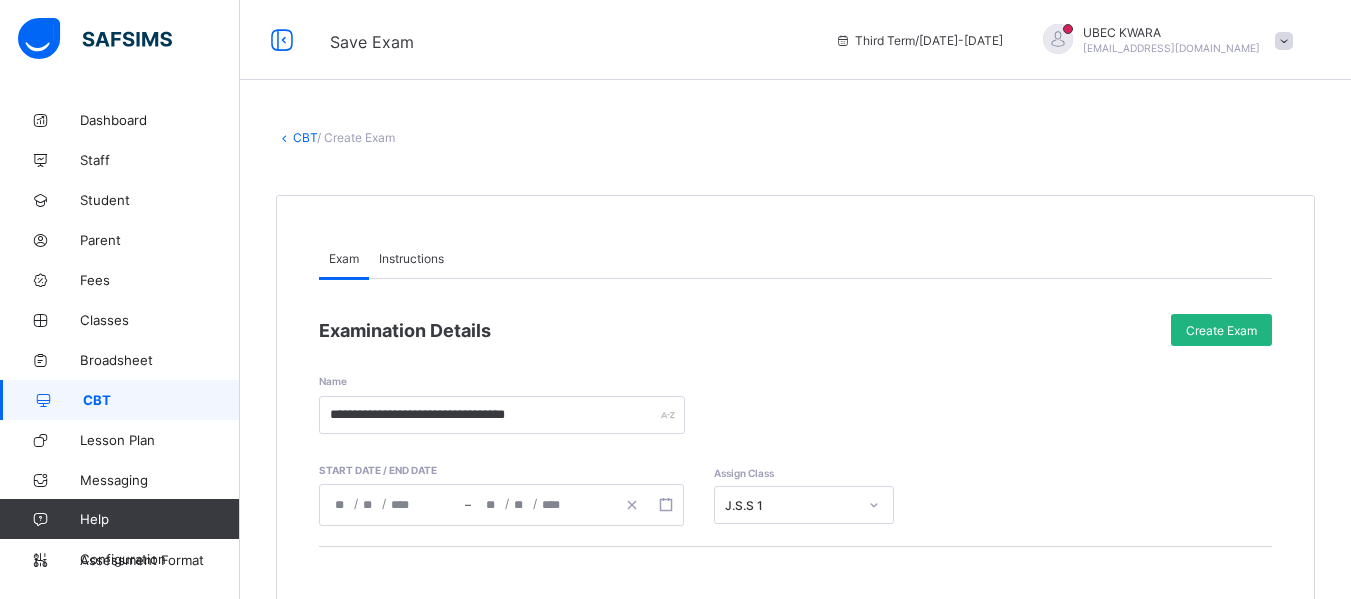 click on "Create Exam" at bounding box center [1221, 330] 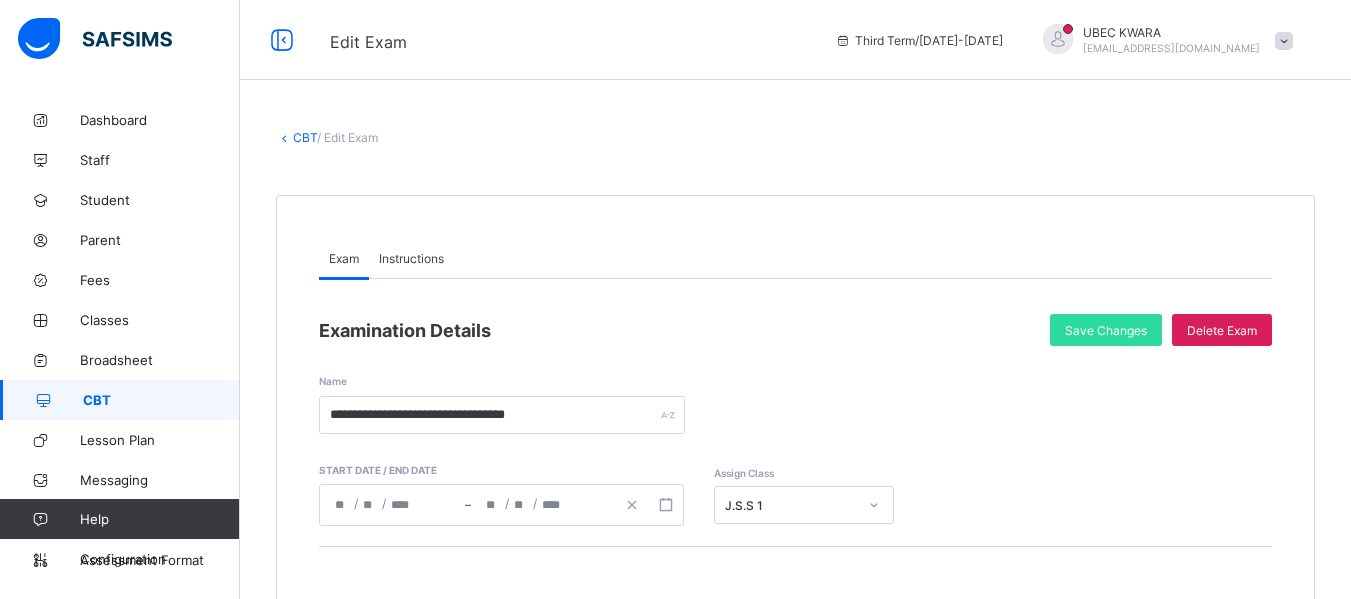 click on "CBT" at bounding box center [161, 400] 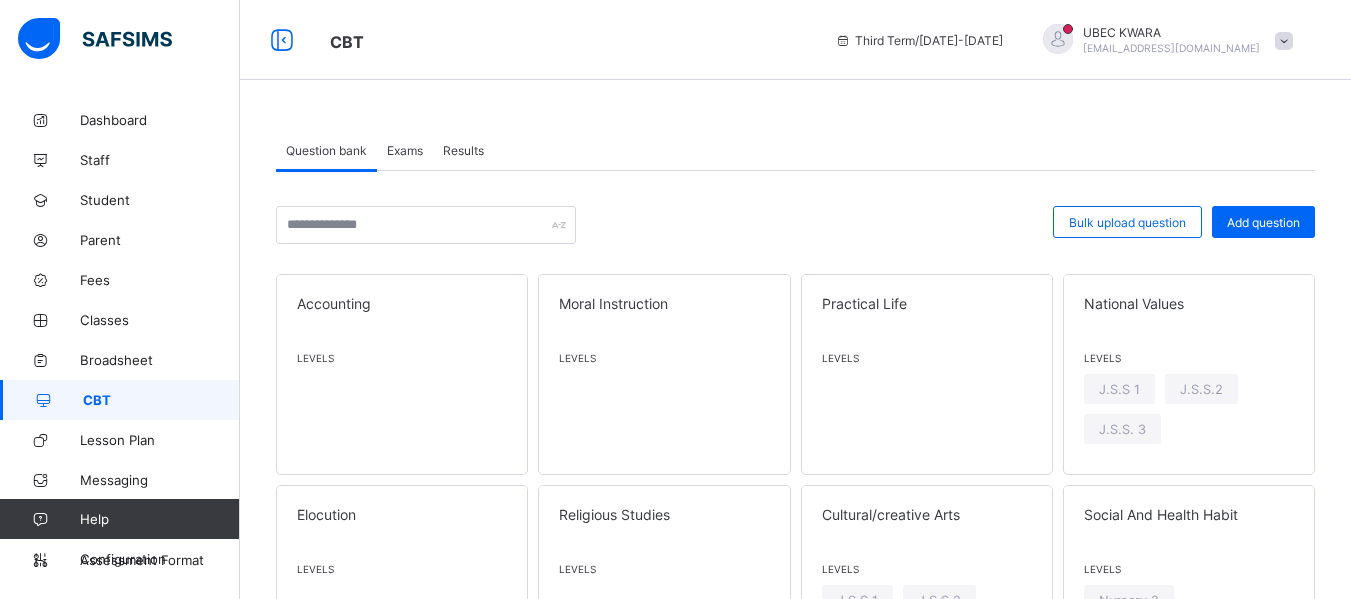 click on "Exams" at bounding box center (405, 150) 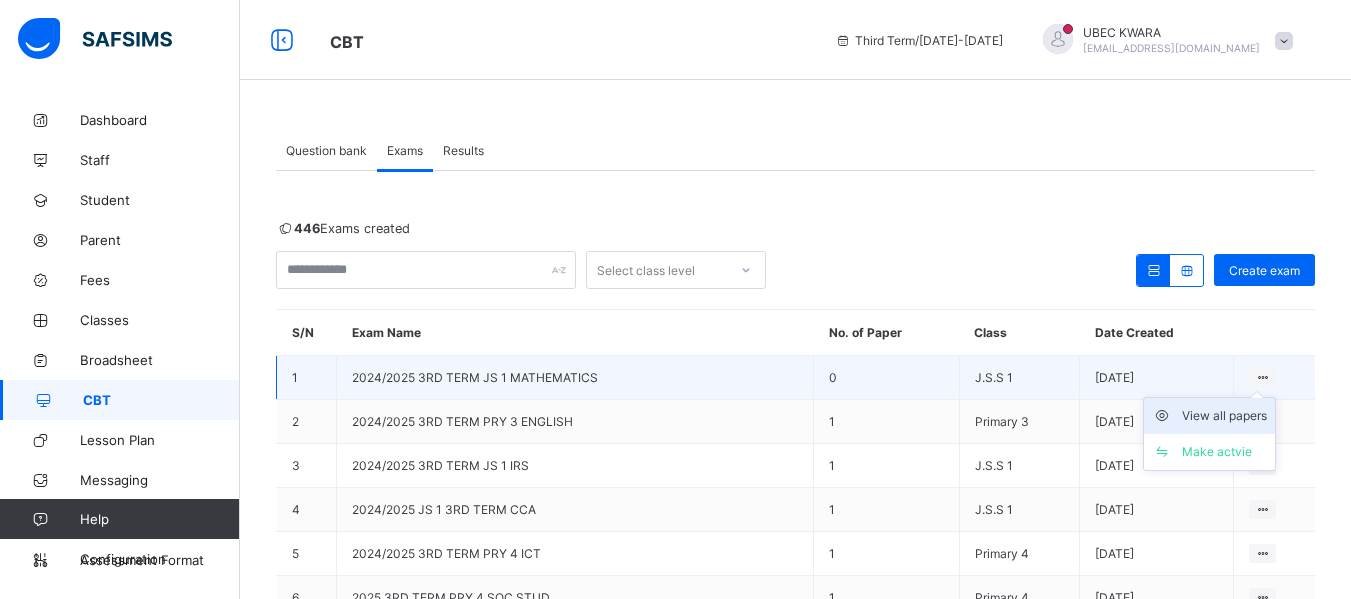 click on "View all papers" at bounding box center (1224, 416) 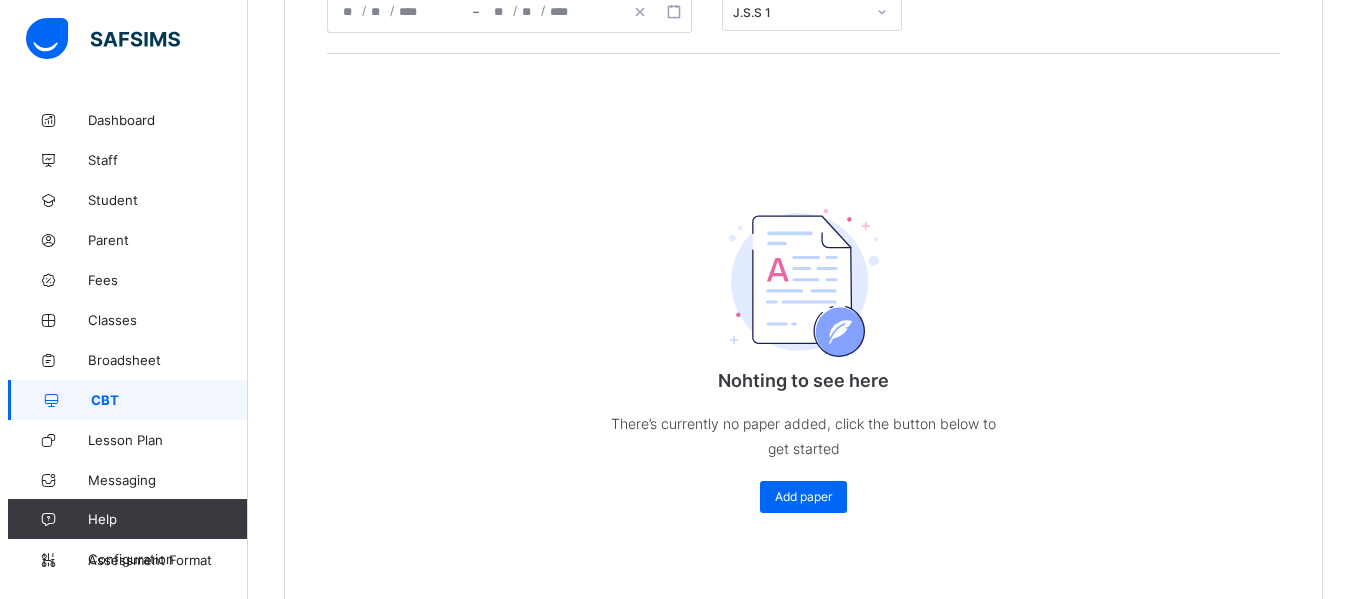 scroll, scrollTop: 520, scrollLeft: 0, axis: vertical 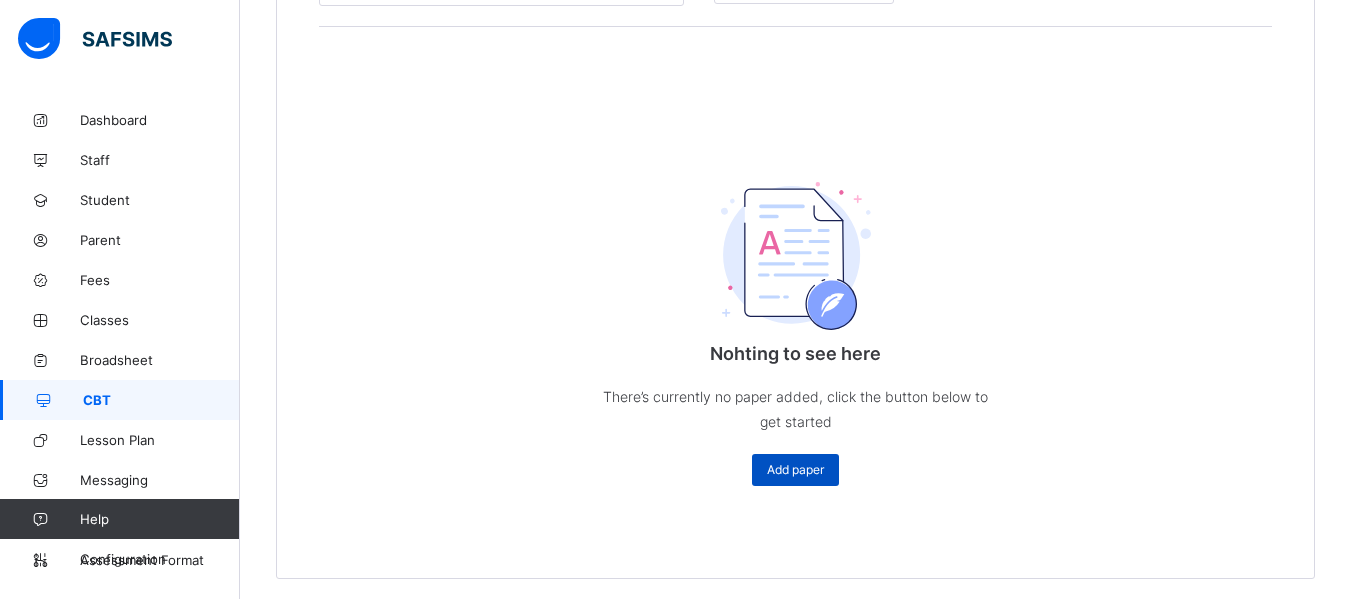 click on "Add paper" at bounding box center (795, 469) 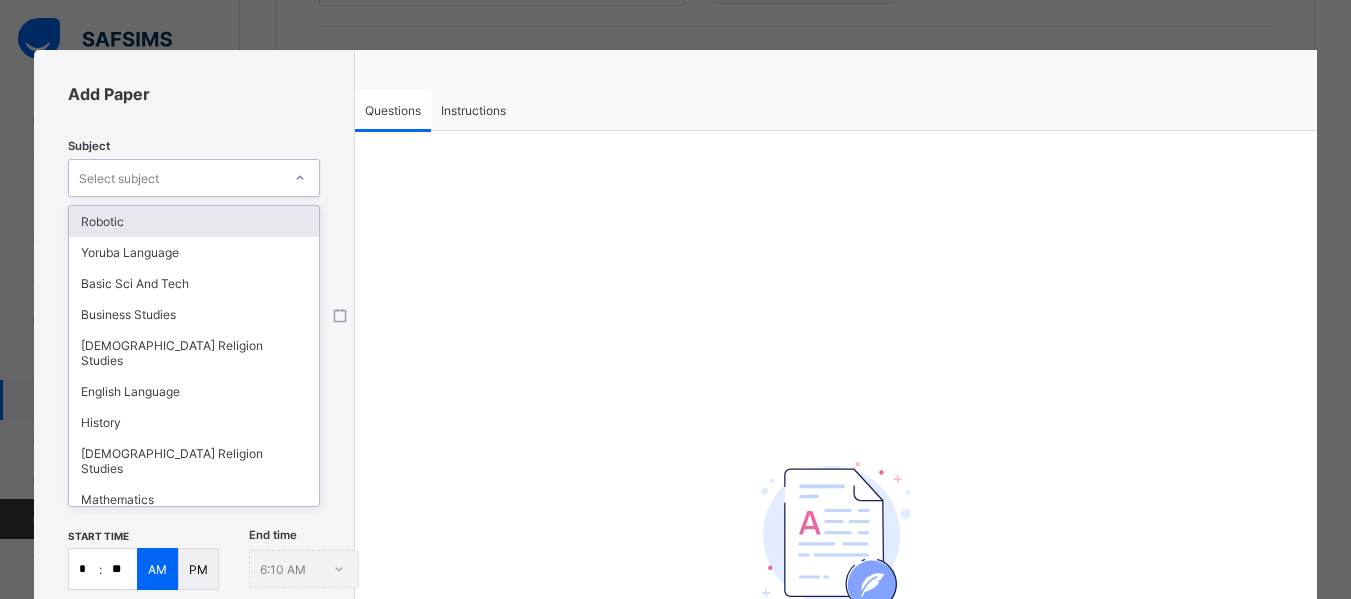 click 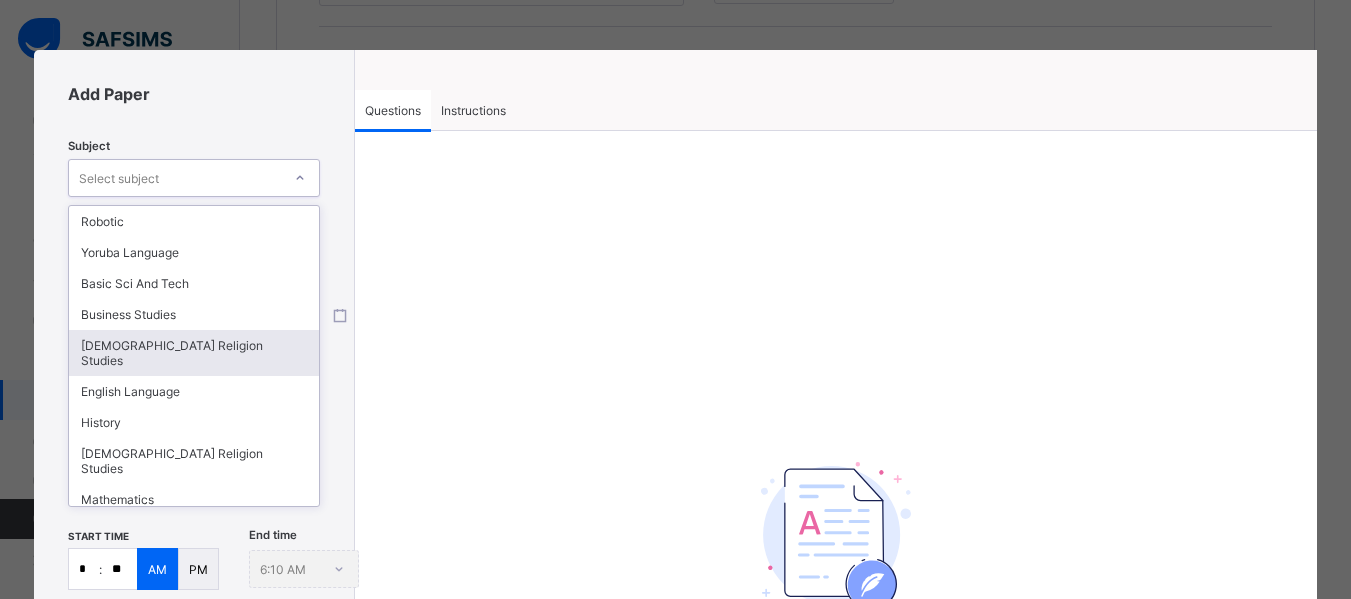 click on "[DEMOGRAPHIC_DATA] Religion Studies" at bounding box center [194, 353] 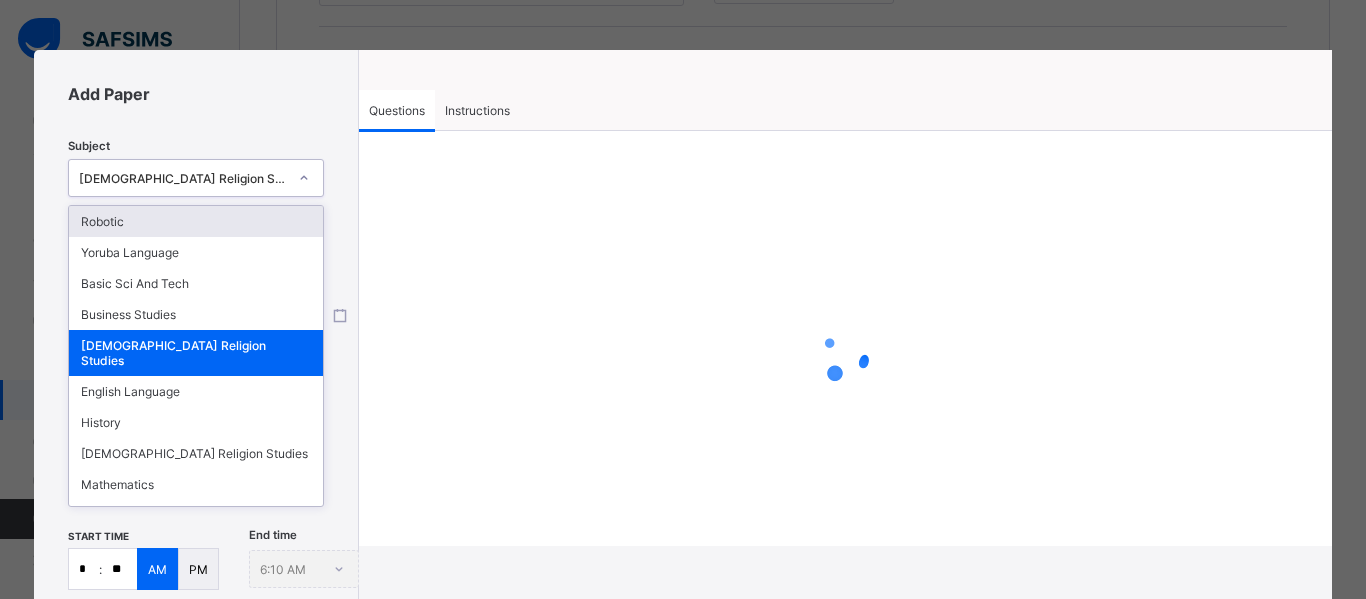 click 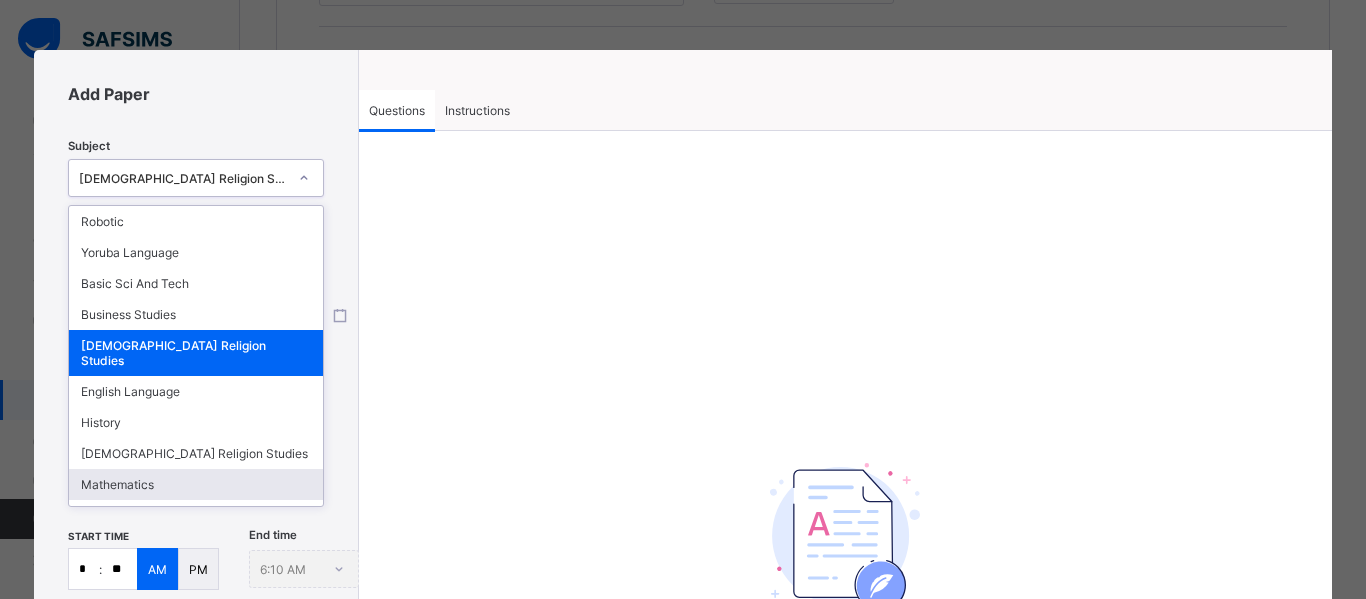 click on "Mathematics" at bounding box center [195, 484] 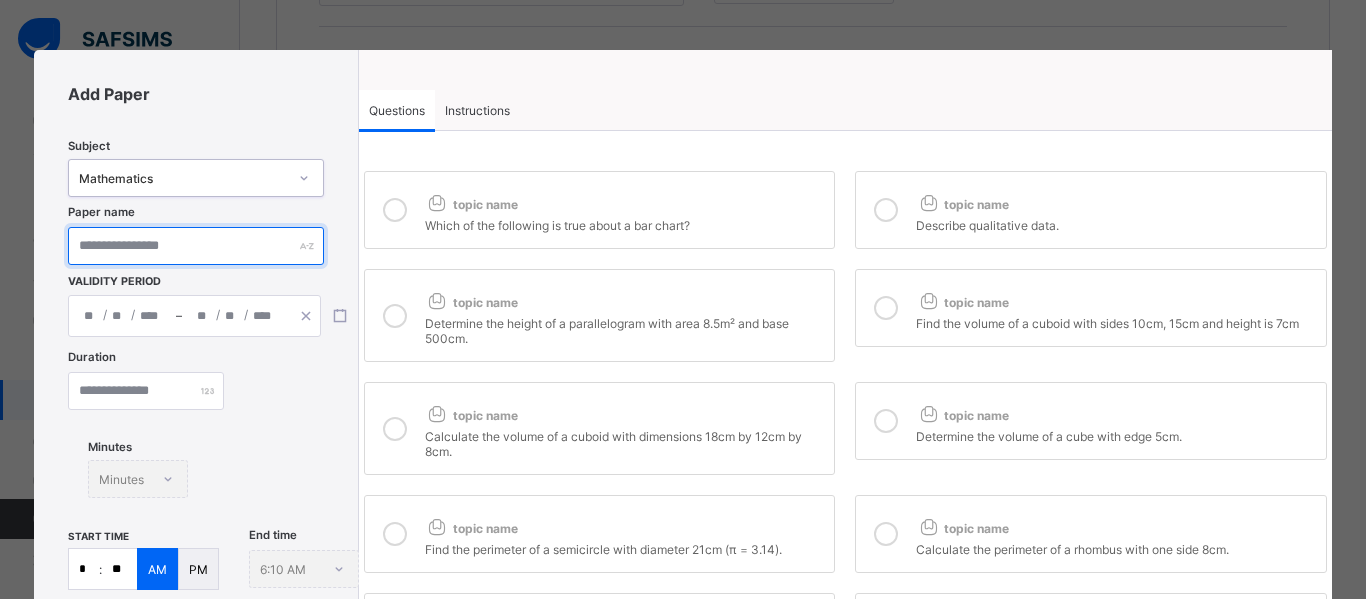 click at bounding box center (195, 246) 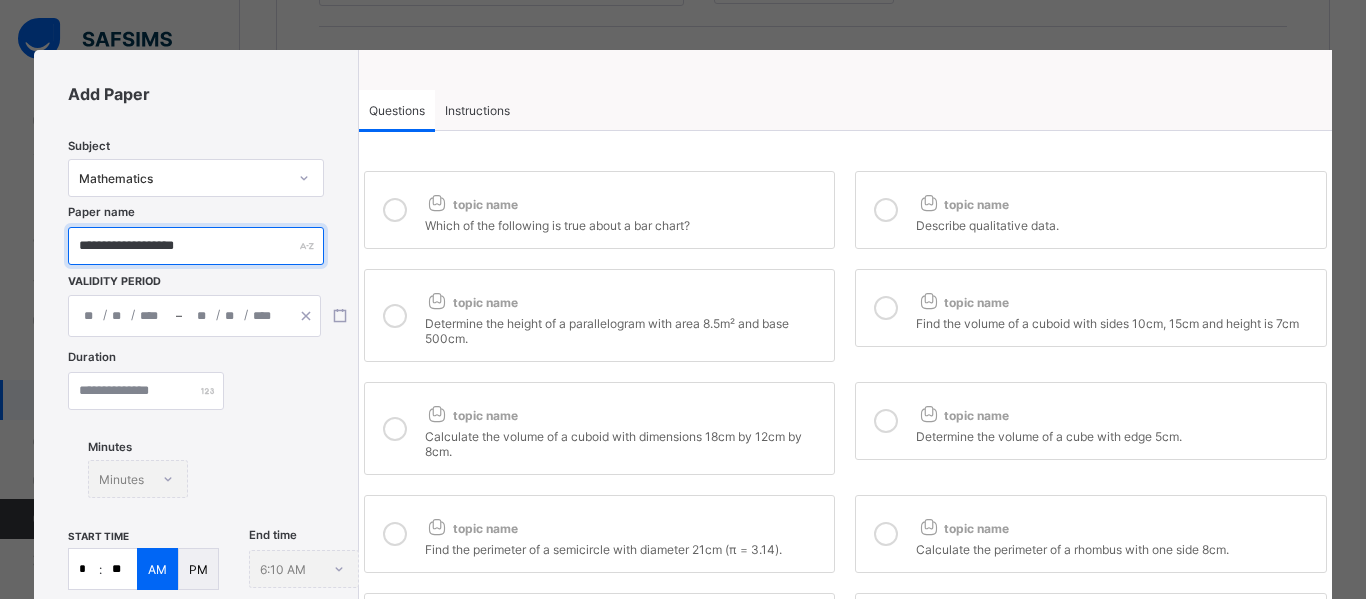 type on "**********" 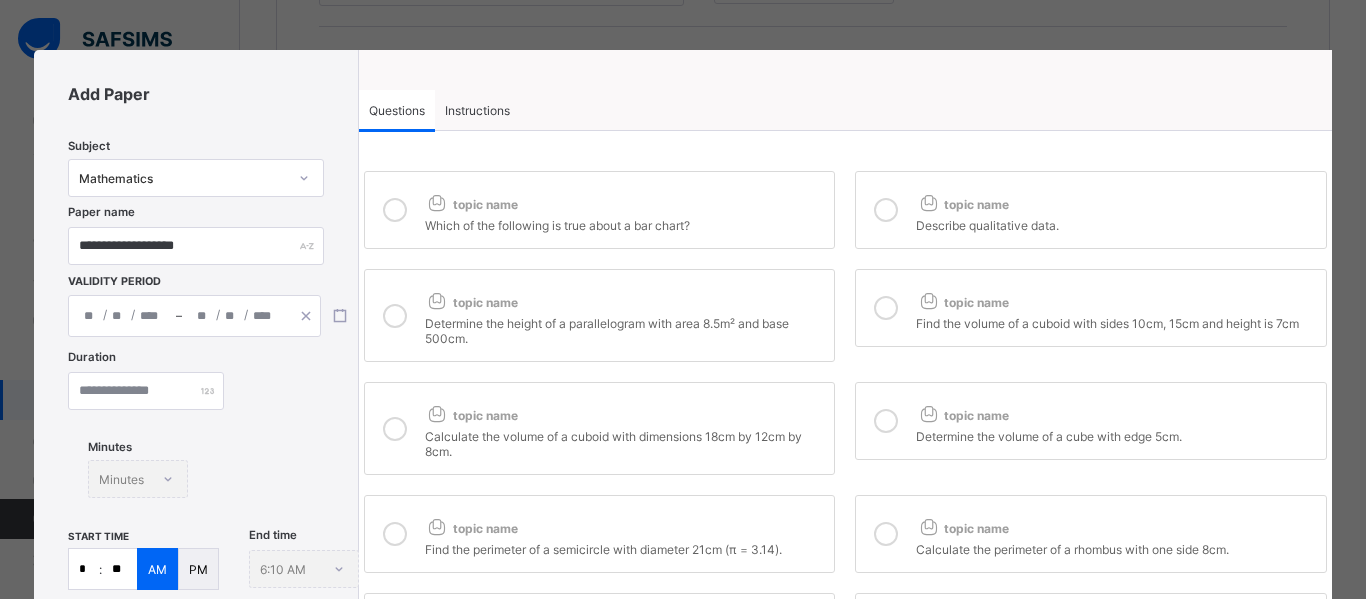 click 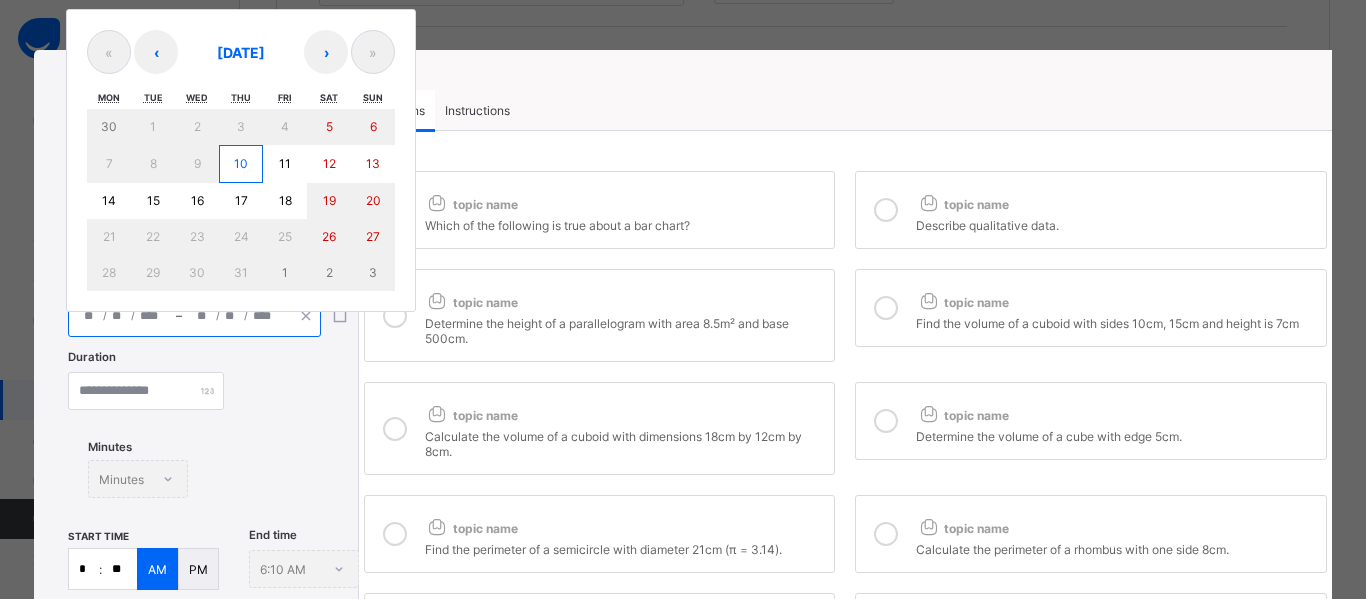 drag, startPoint x: 227, startPoint y: 156, endPoint x: 253, endPoint y: 186, distance: 39.698868 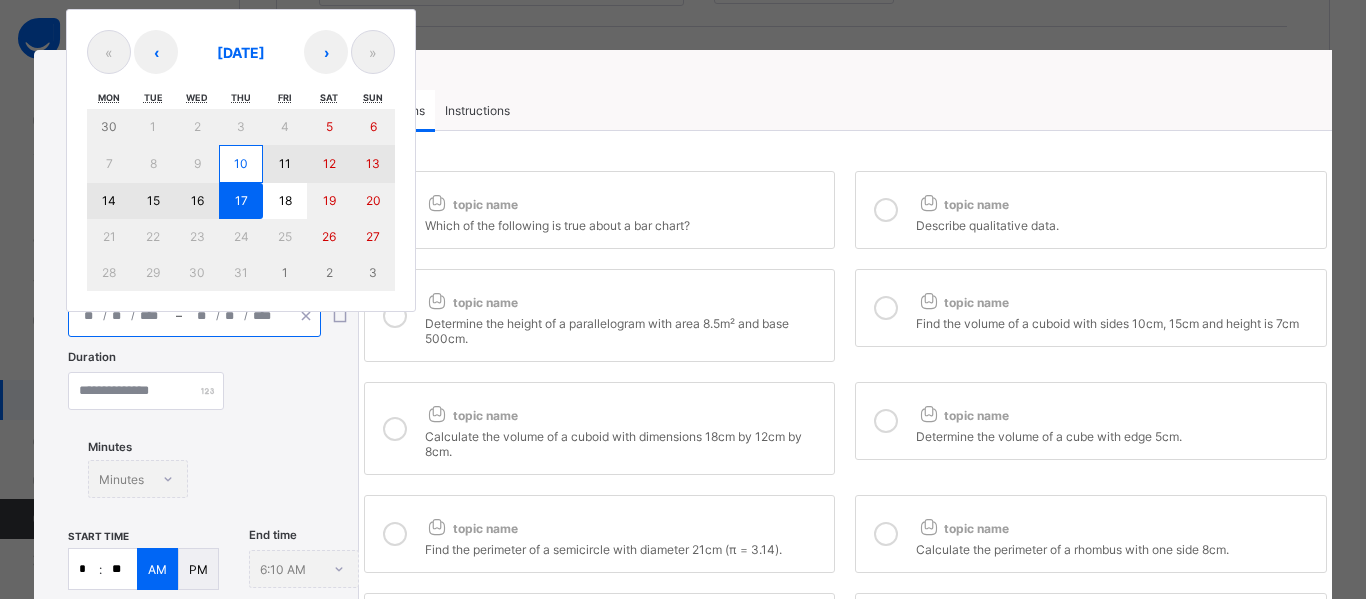click on "10" at bounding box center (241, 164) 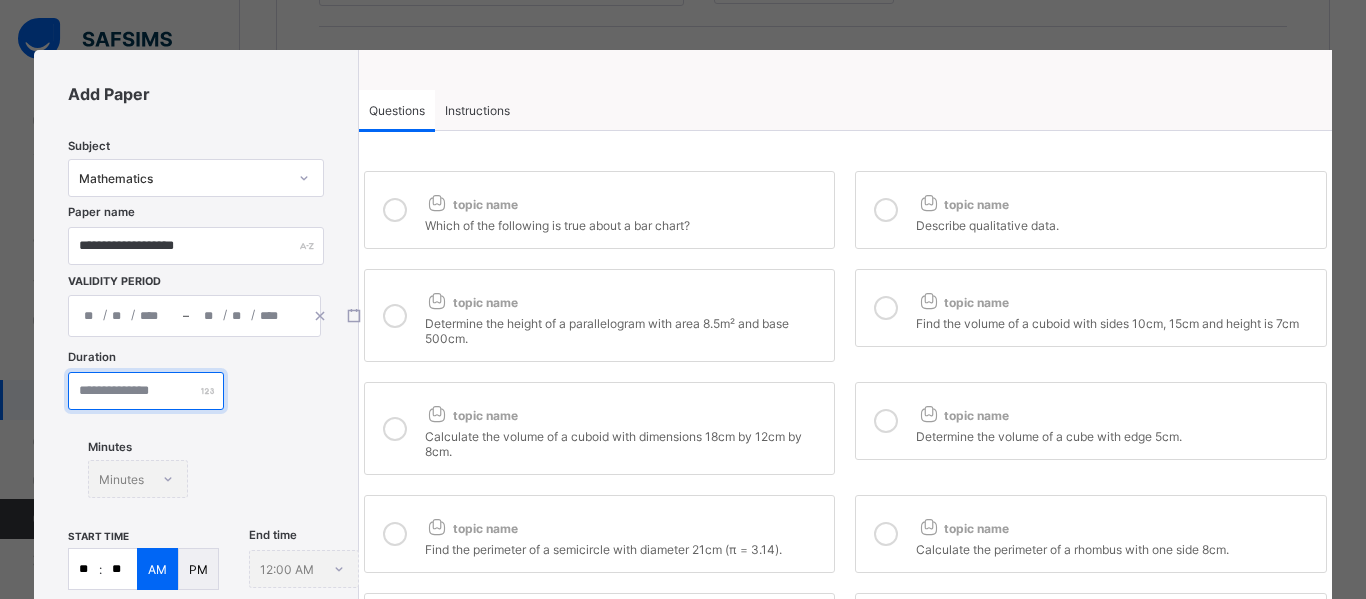 click at bounding box center [146, 391] 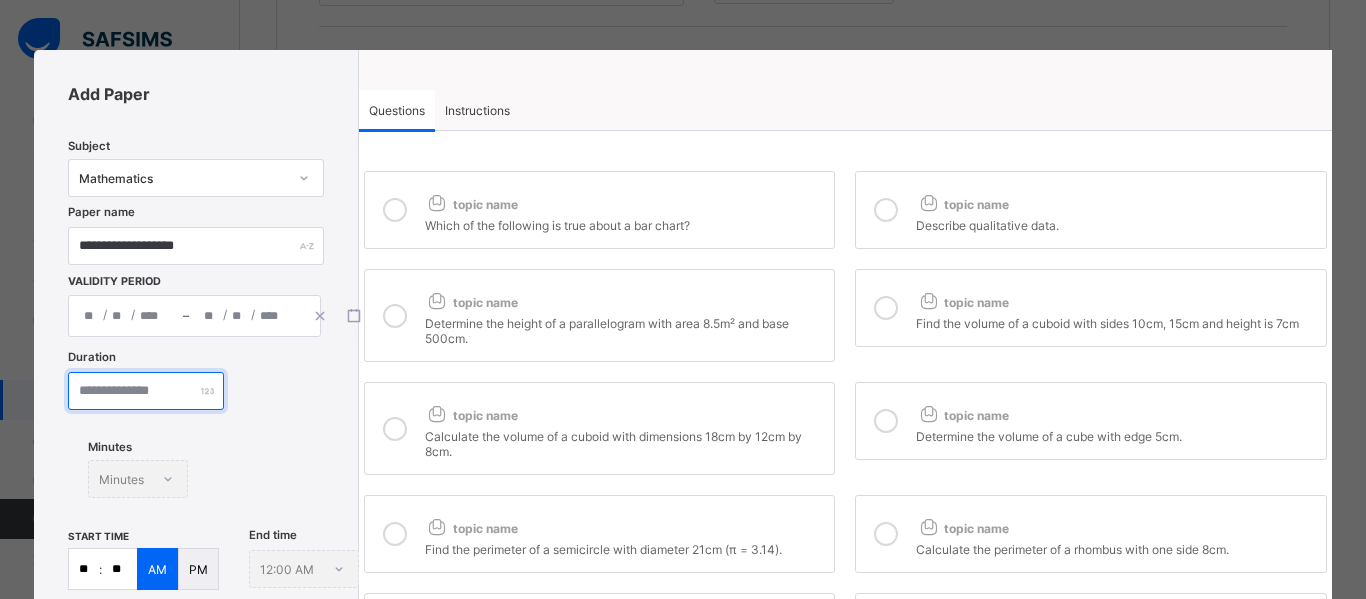 type on "**" 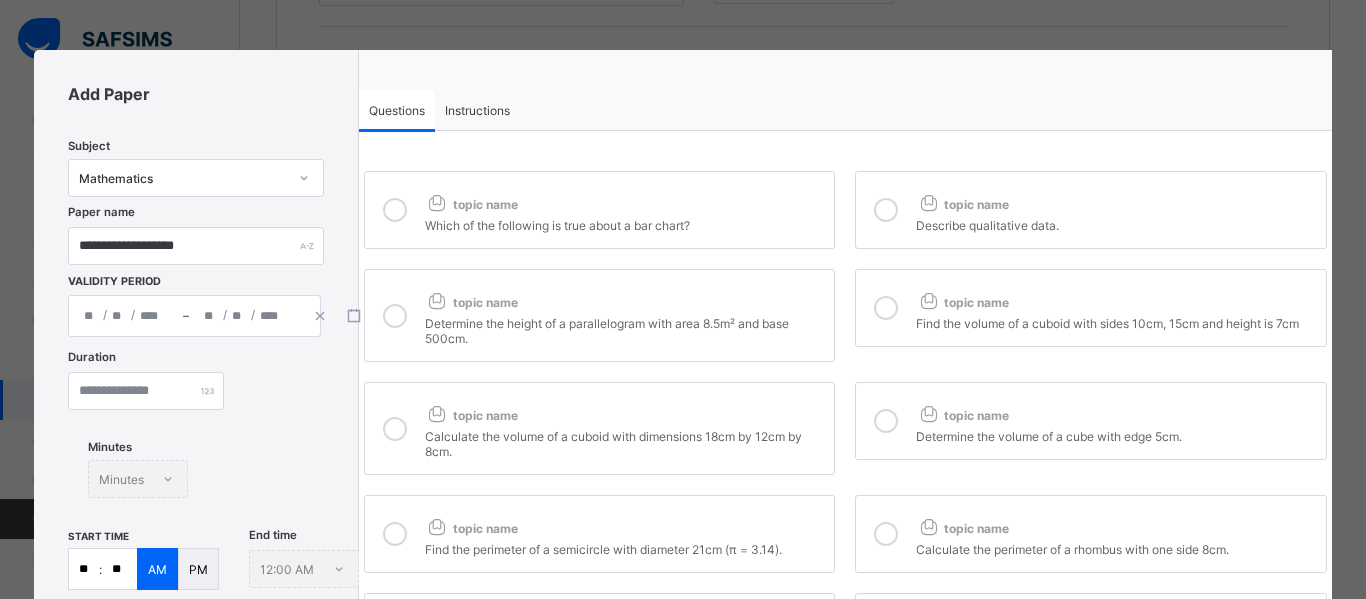 click on "Instructions" at bounding box center [477, 110] 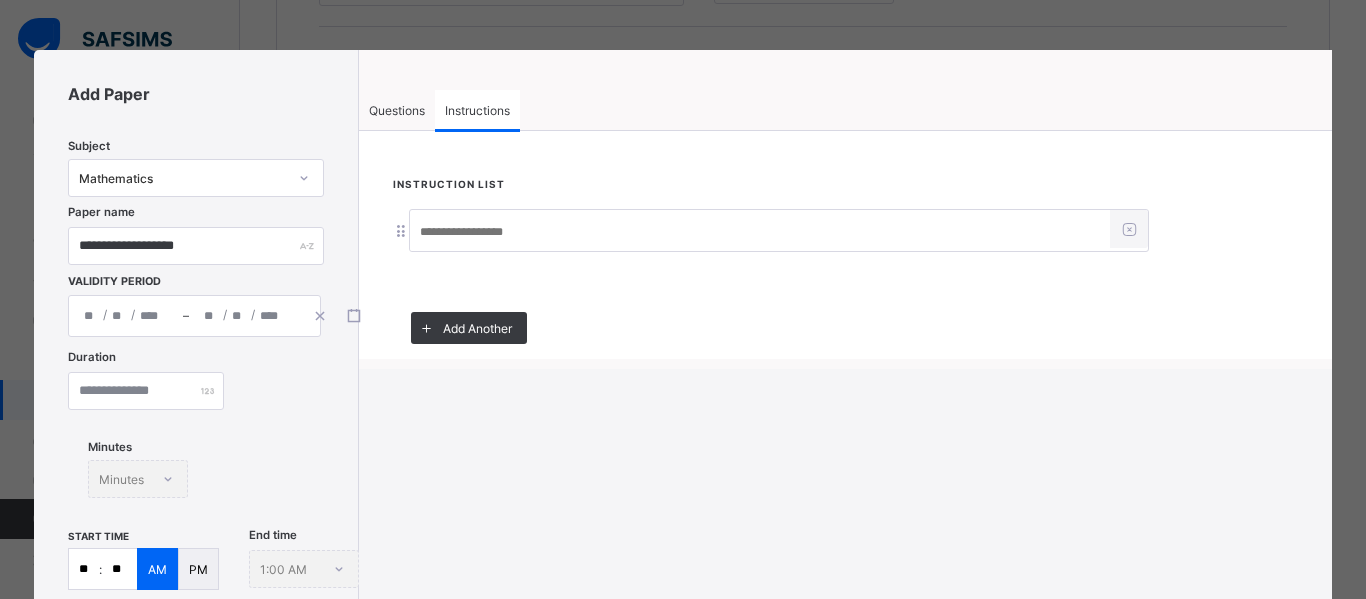 click at bounding box center [760, 232] 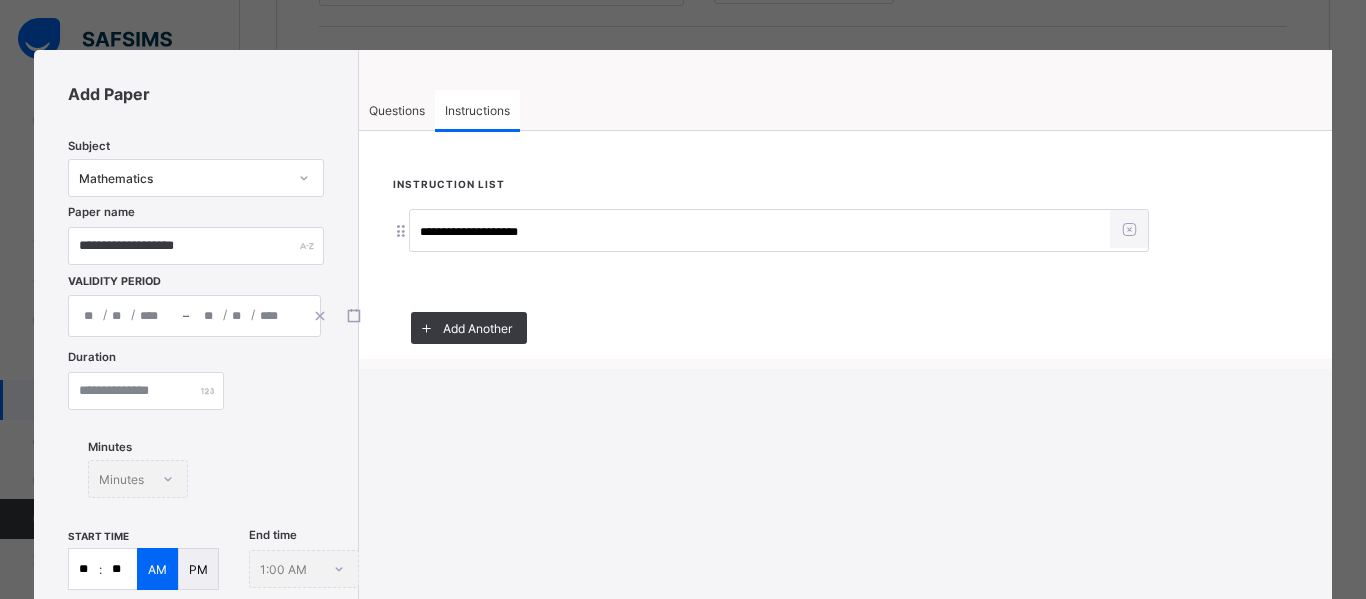 type on "**********" 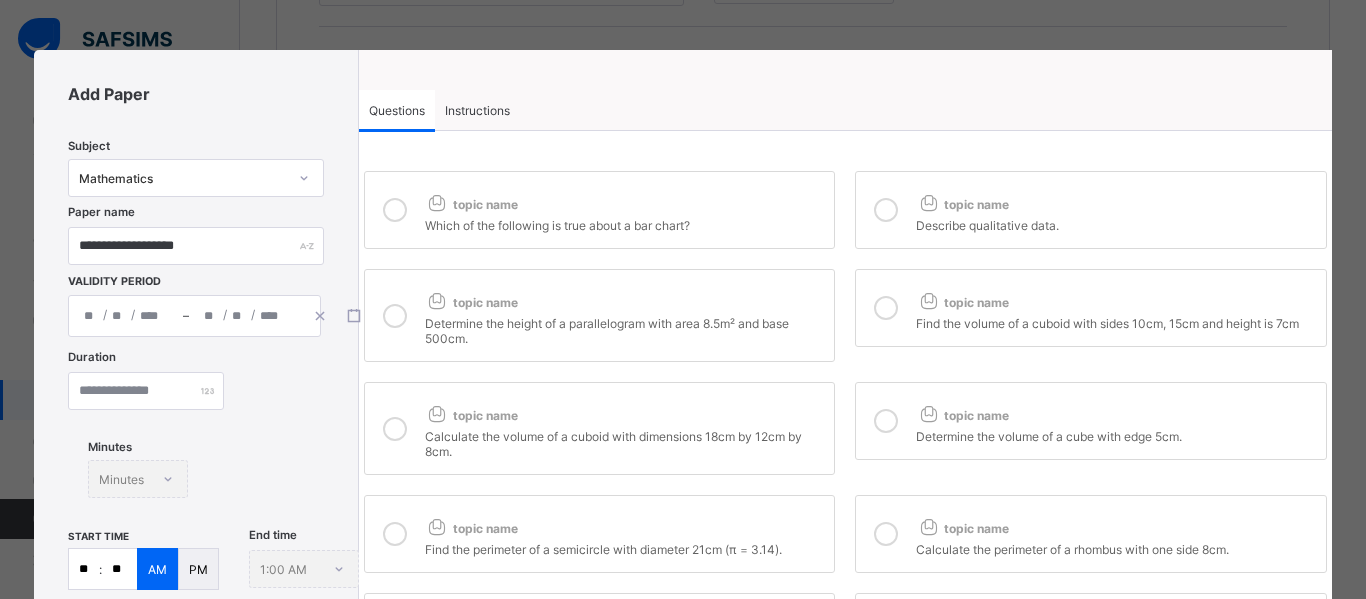 click on "topic name   Which of the following is true about a bar chart?" at bounding box center [600, 210] 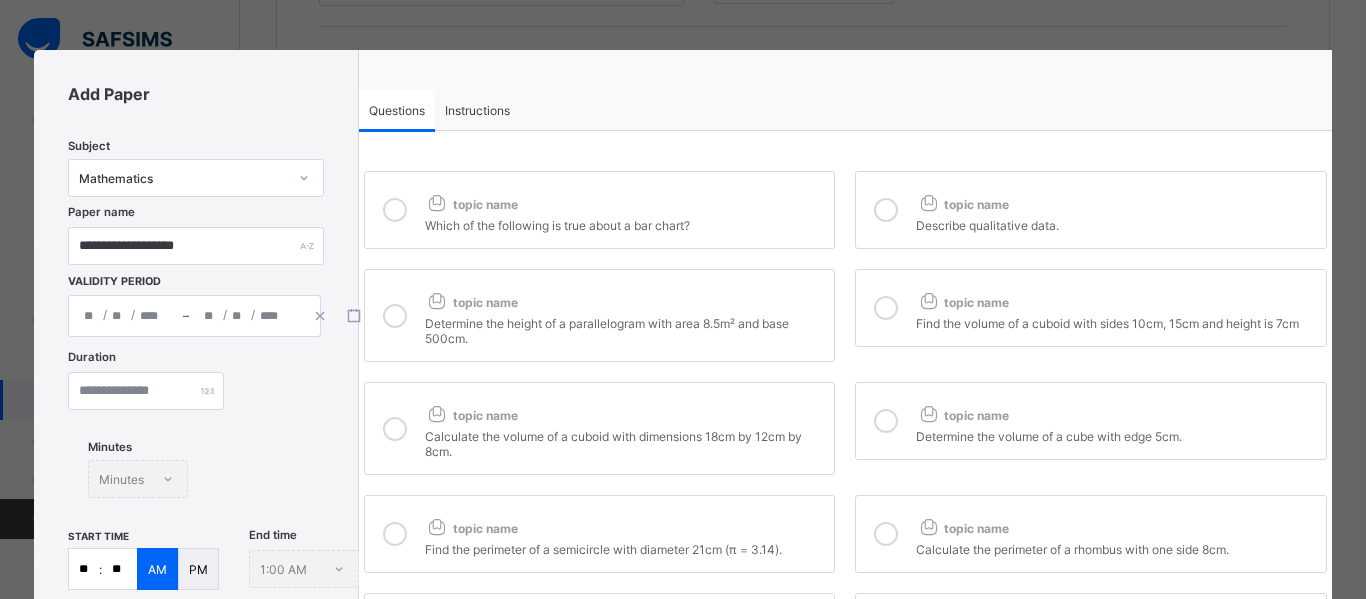 click on "topic name   Describe qualitative data." at bounding box center (1091, 210) 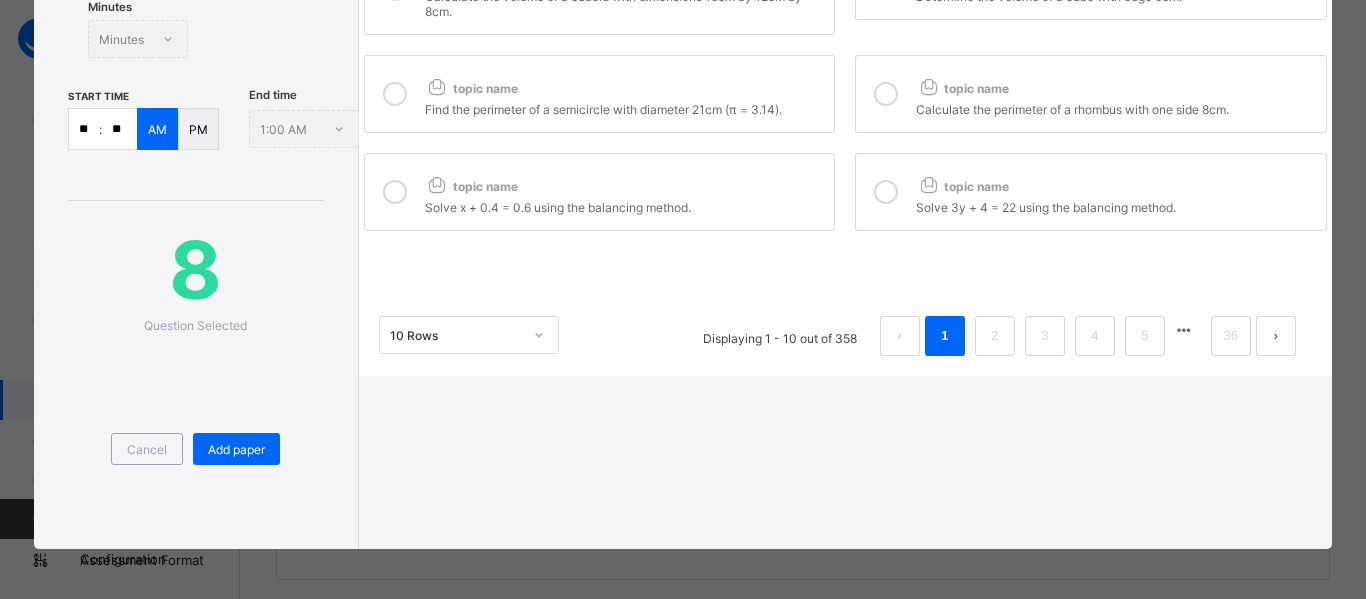click on "Solve x + 0.4 = 0.6 using the balancing method." at bounding box center [625, 205] 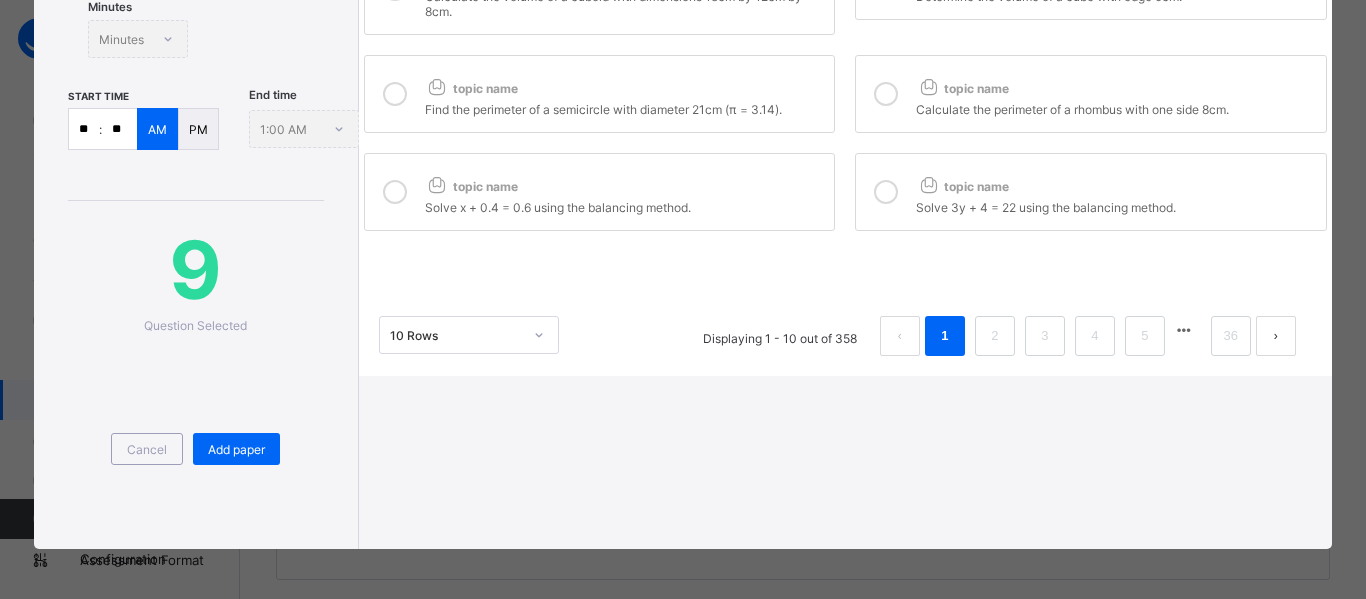click at bounding box center (886, 192) 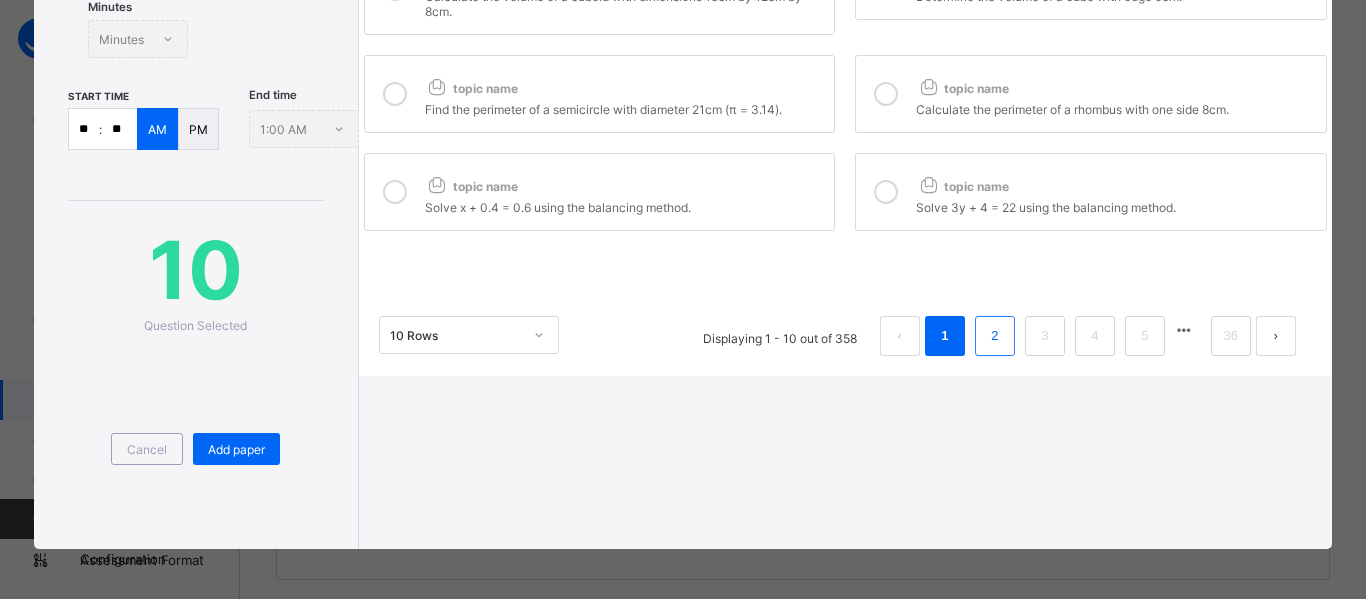 click on "2" at bounding box center [994, 336] 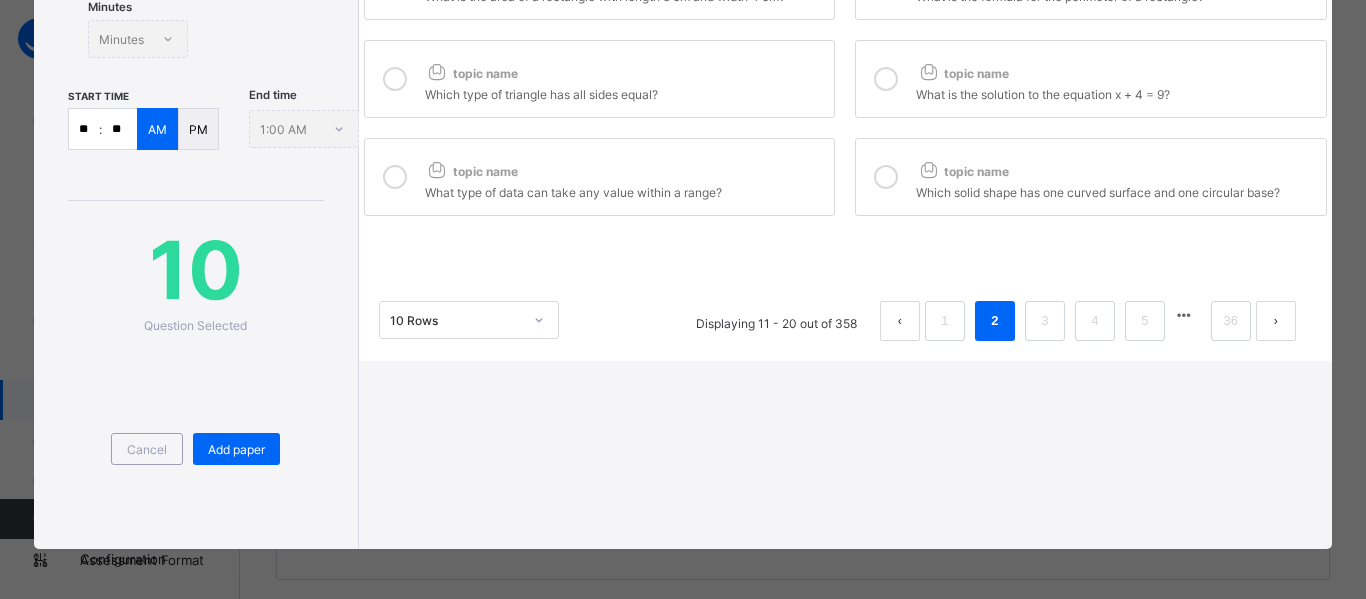 click on "topic name" at bounding box center [962, 171] 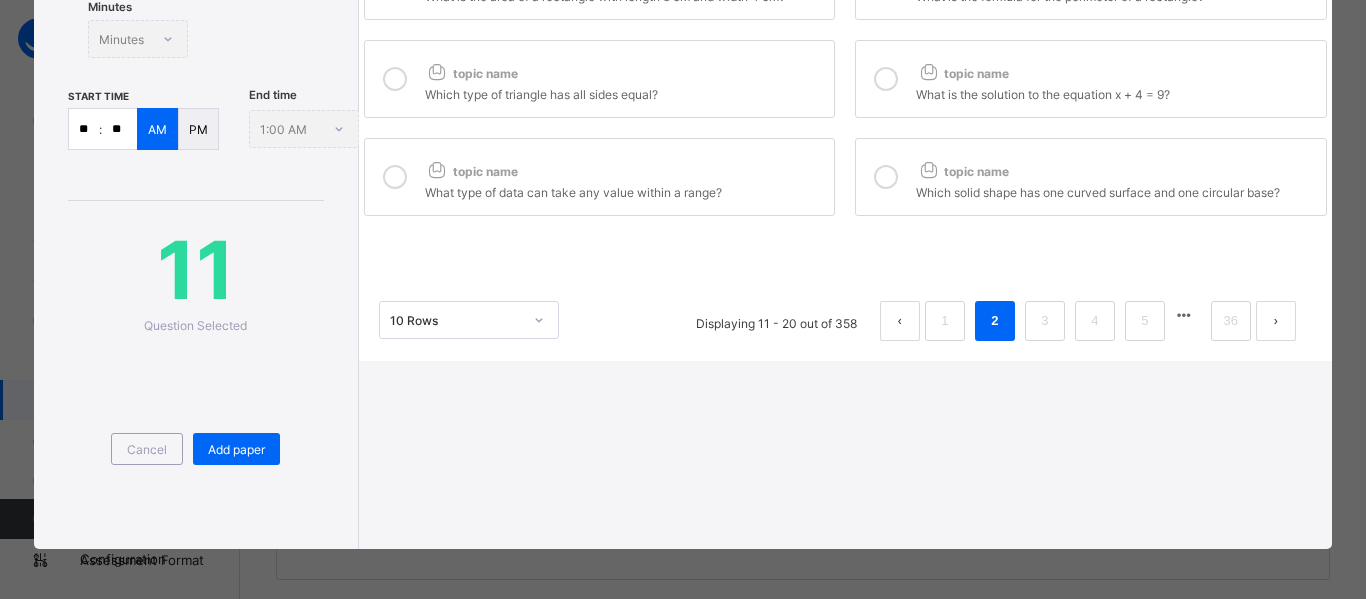click on "topic name   What type of data can take any value within a range?" at bounding box center [600, 177] 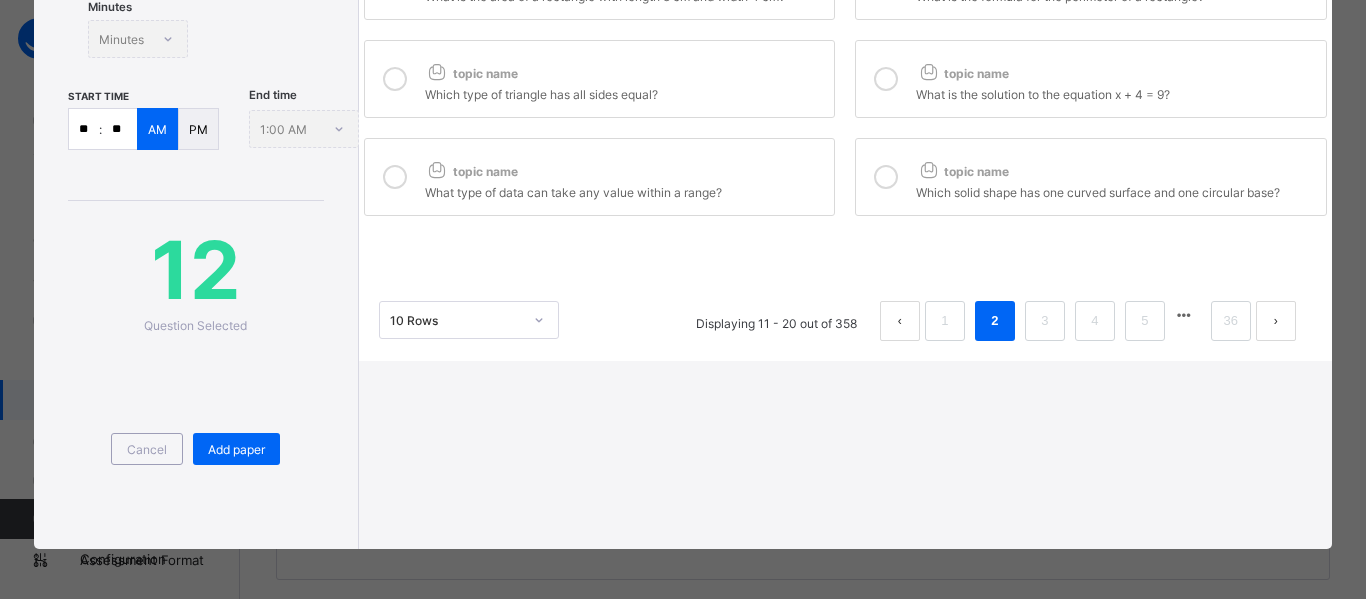 click on "topic name" at bounding box center (625, 69) 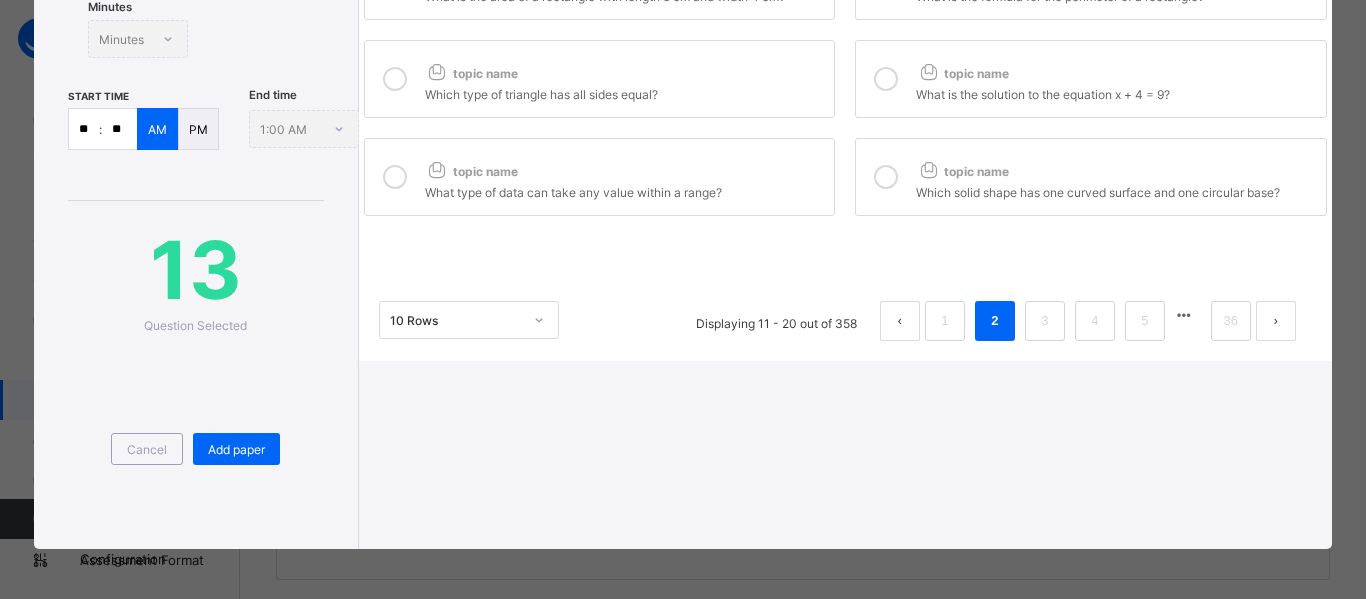 click on "topic name   What is the solution to the equation x + 4 = 9?" at bounding box center [1091, 79] 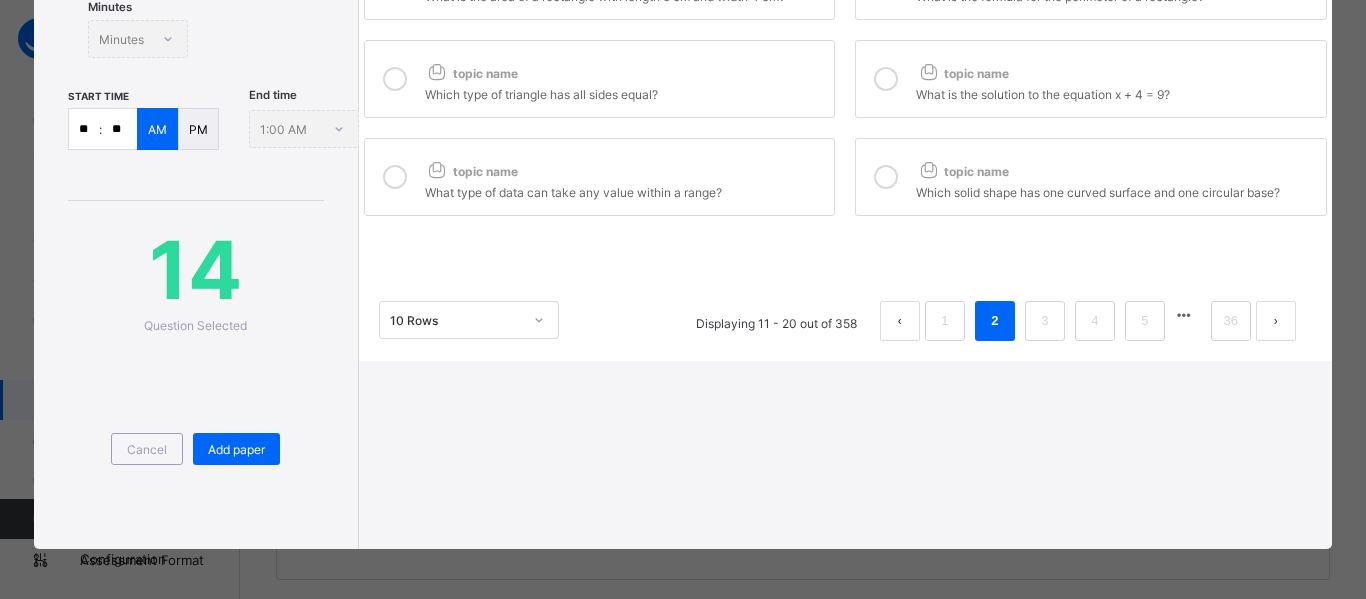 scroll, scrollTop: 0, scrollLeft: 0, axis: both 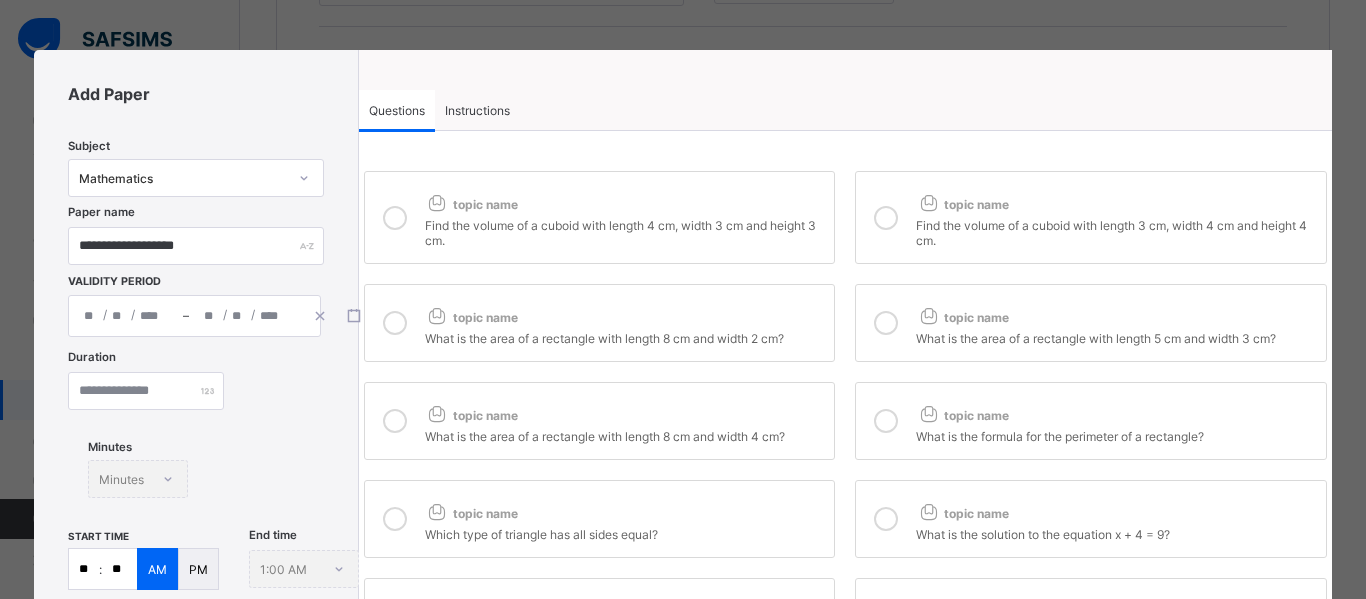 click on "topic name" at bounding box center (625, 411) 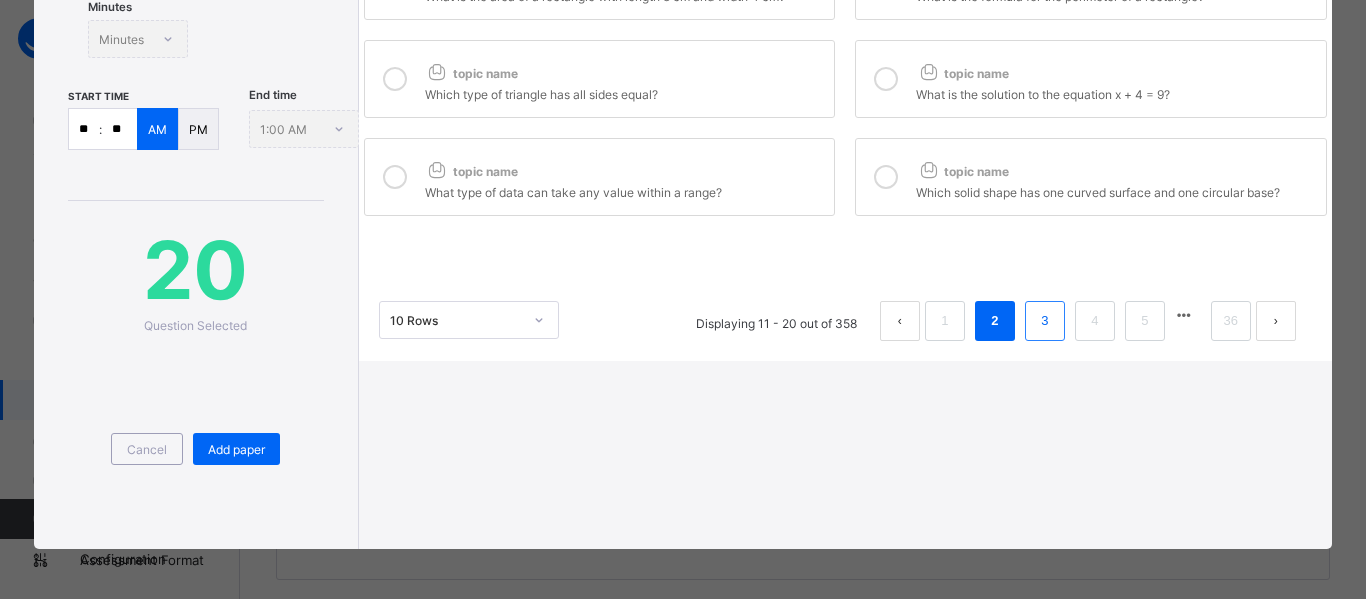 click on "3" at bounding box center (1044, 321) 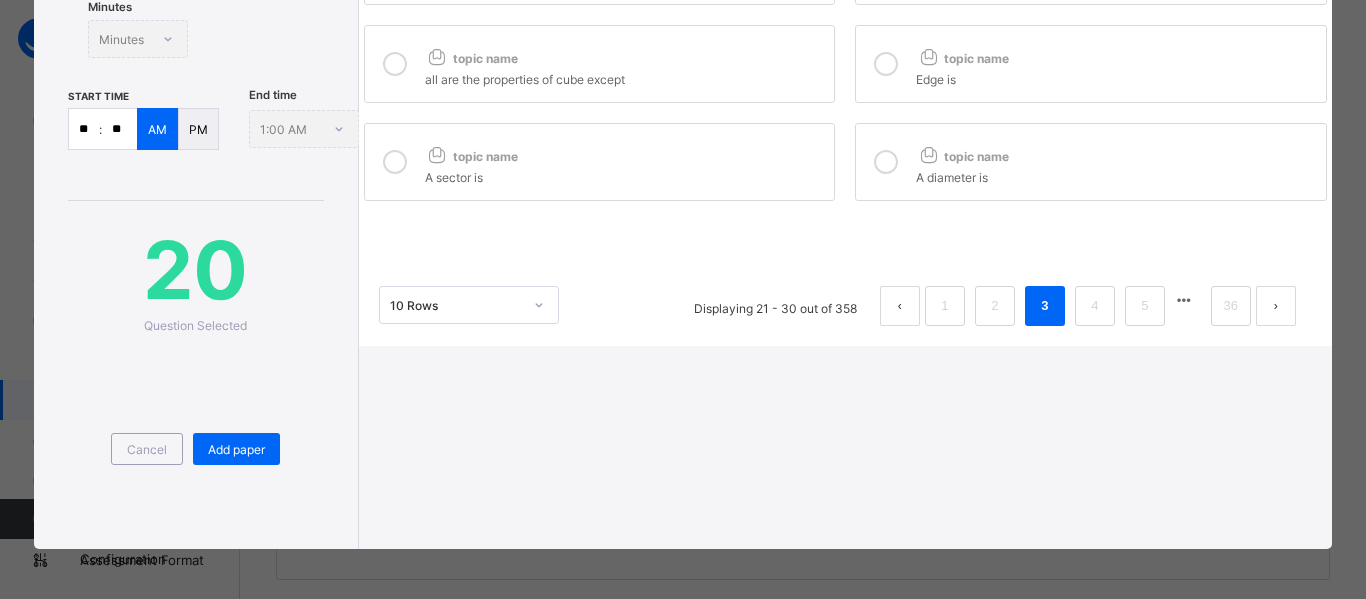 click on "topic name" at bounding box center (625, 152) 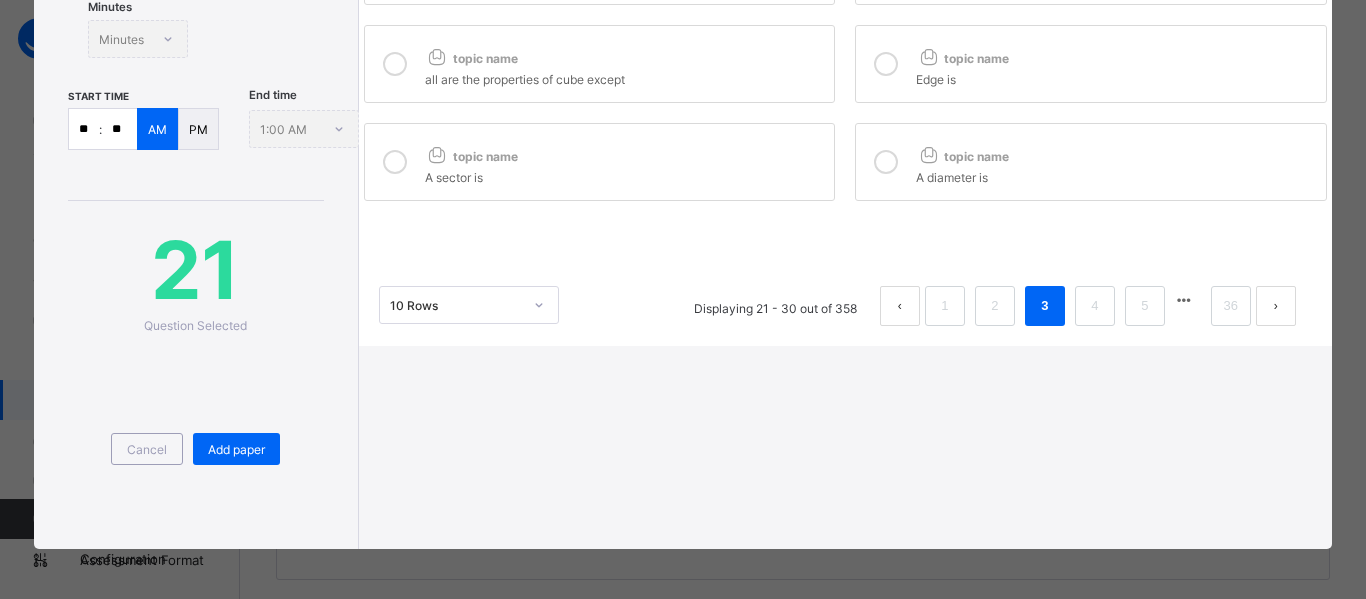 click on "topic name   A diameter is" at bounding box center [1091, 162] 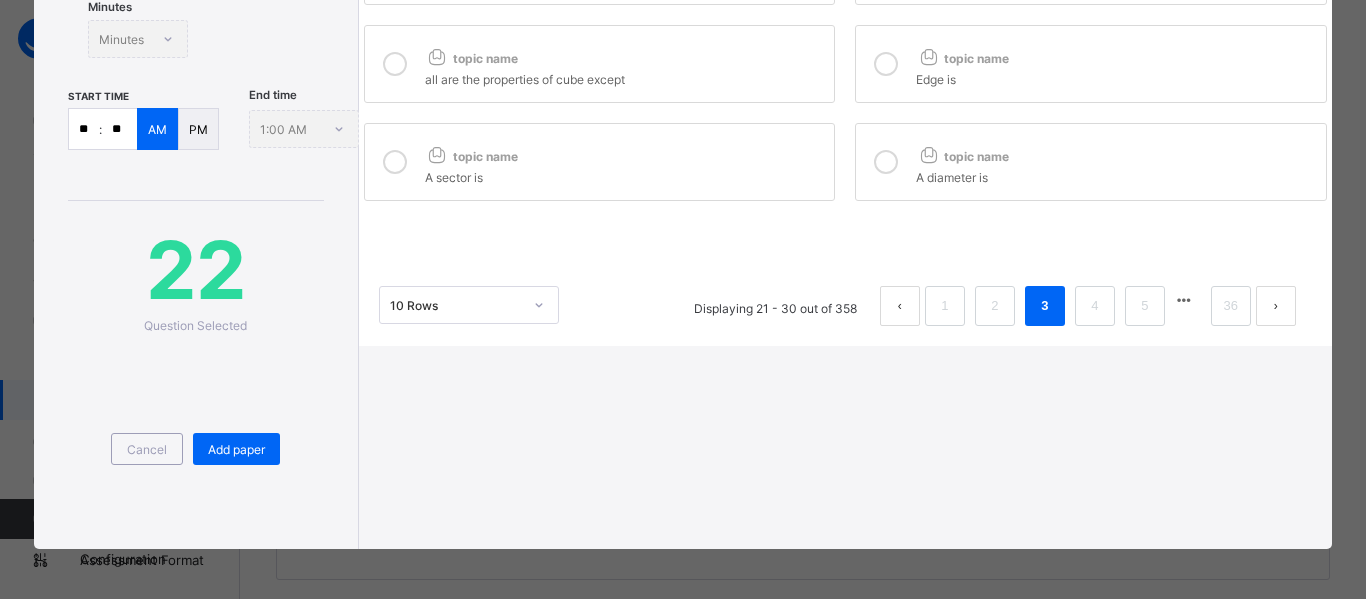 click at bounding box center (886, 64) 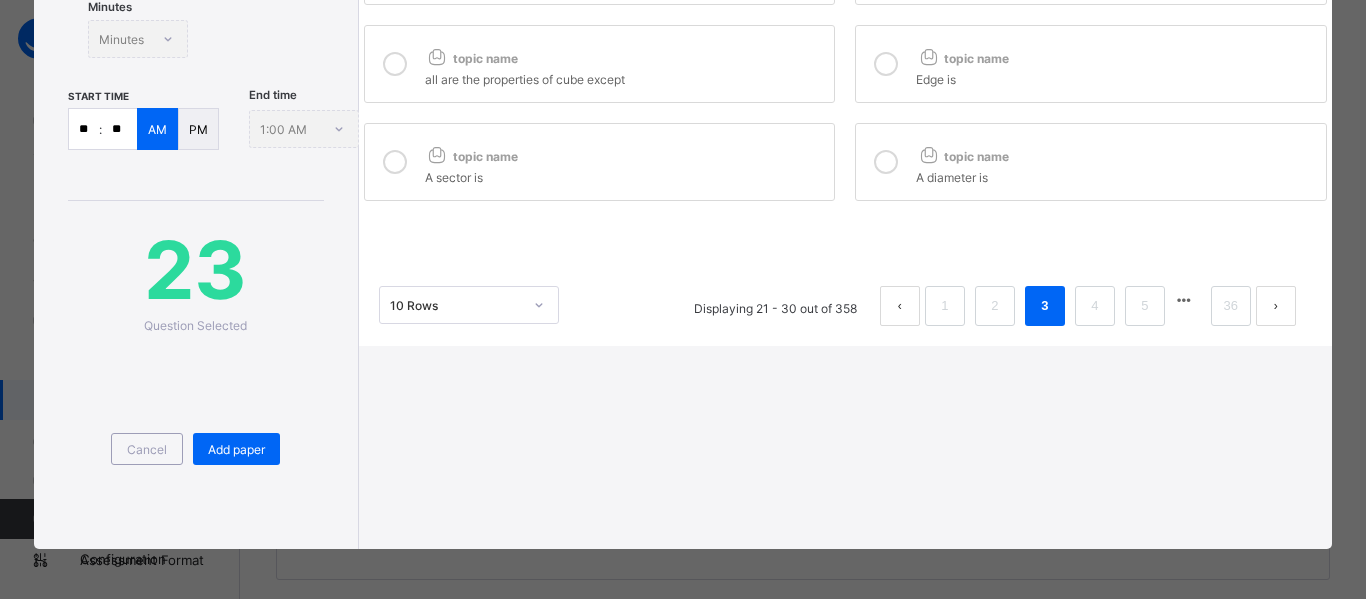 click on "all are the properties of cube except" at bounding box center [625, 77] 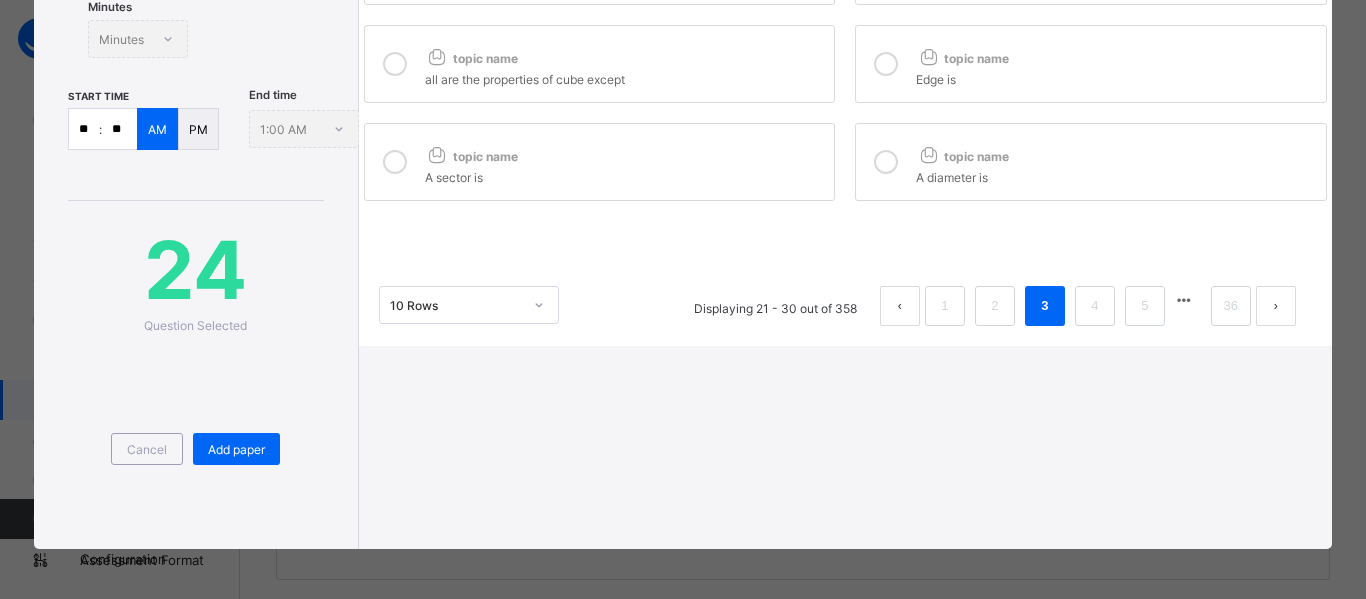 scroll, scrollTop: 0, scrollLeft: 0, axis: both 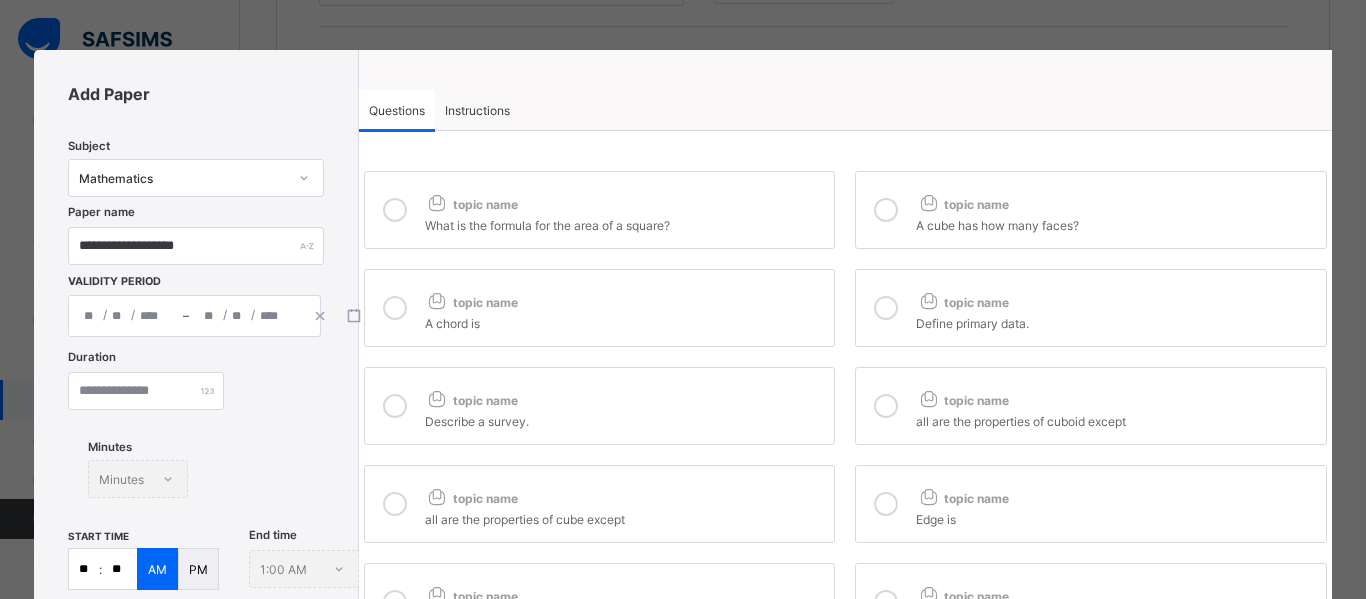 click on "topic name" at bounding box center [471, 400] 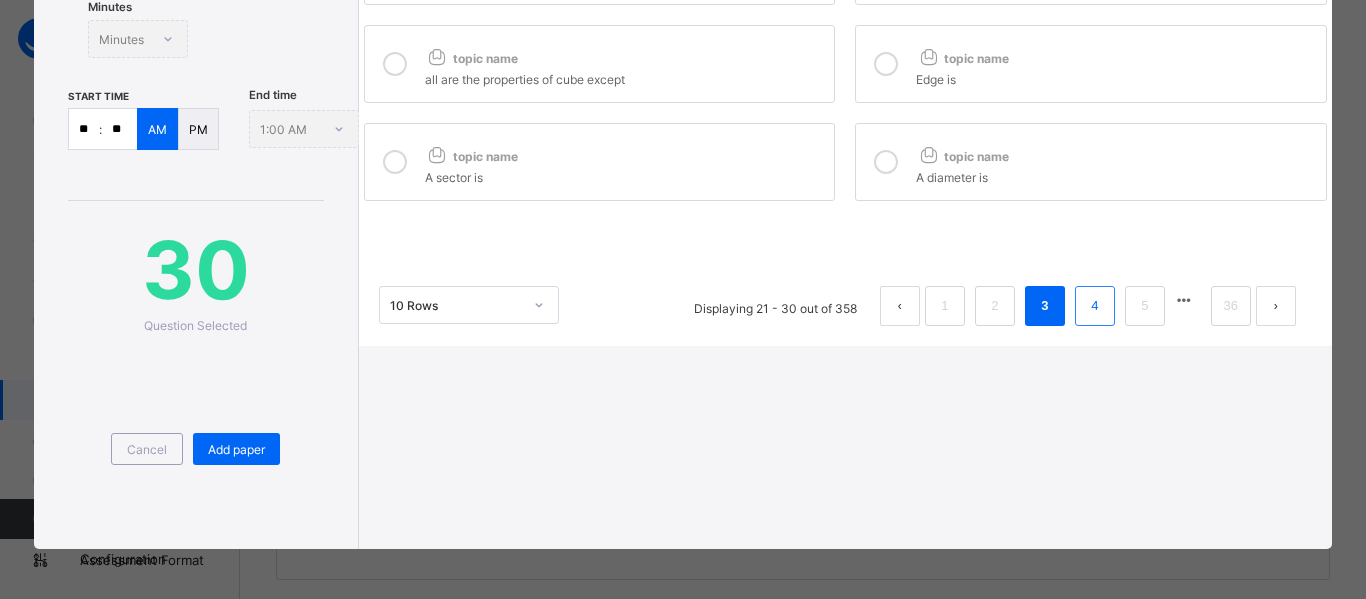 click on "4" at bounding box center [1095, 306] 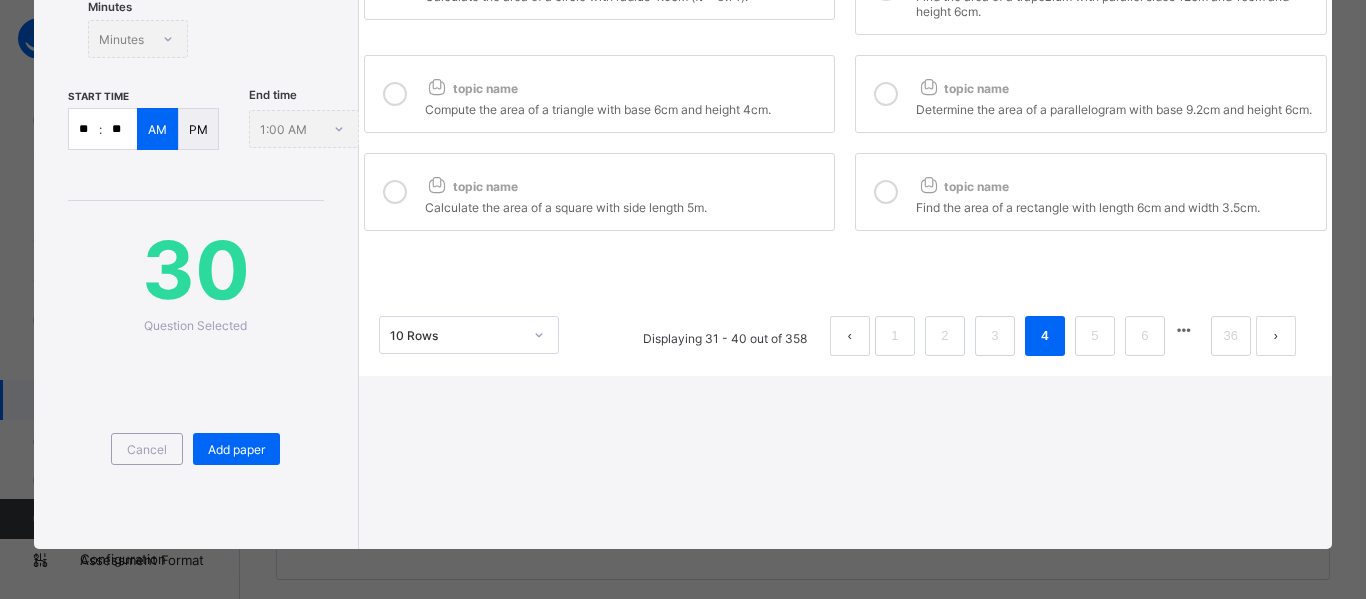 click on "topic name" at bounding box center (962, 186) 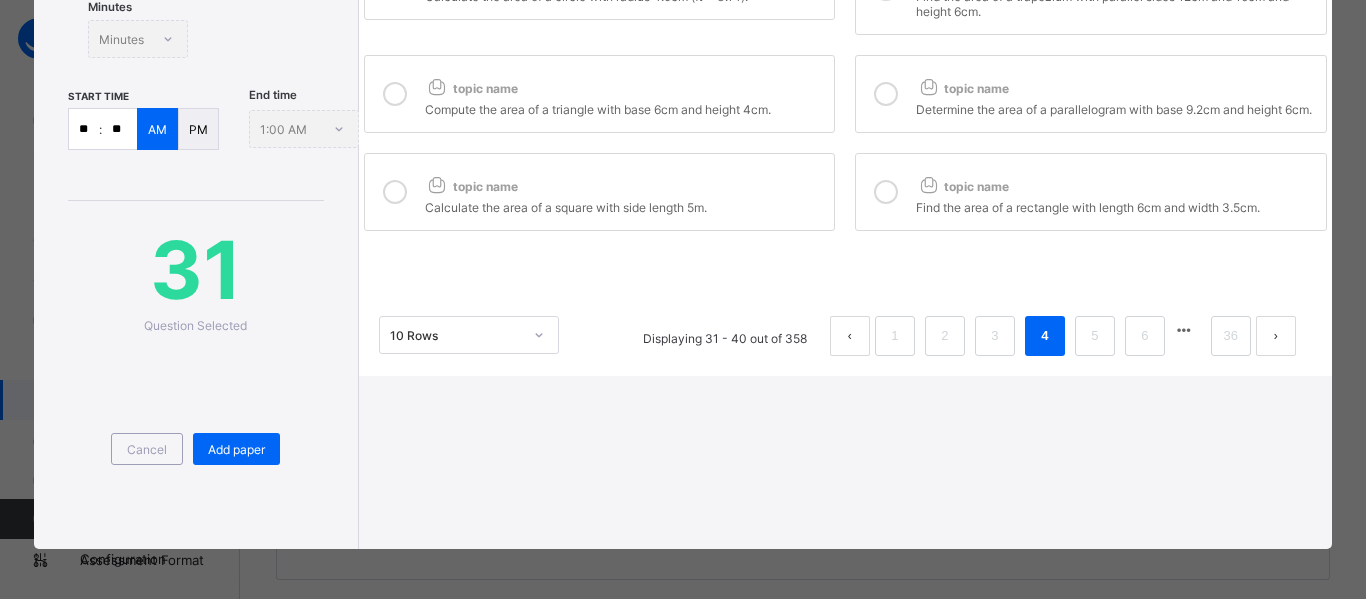 click on "topic name" at bounding box center [625, 182] 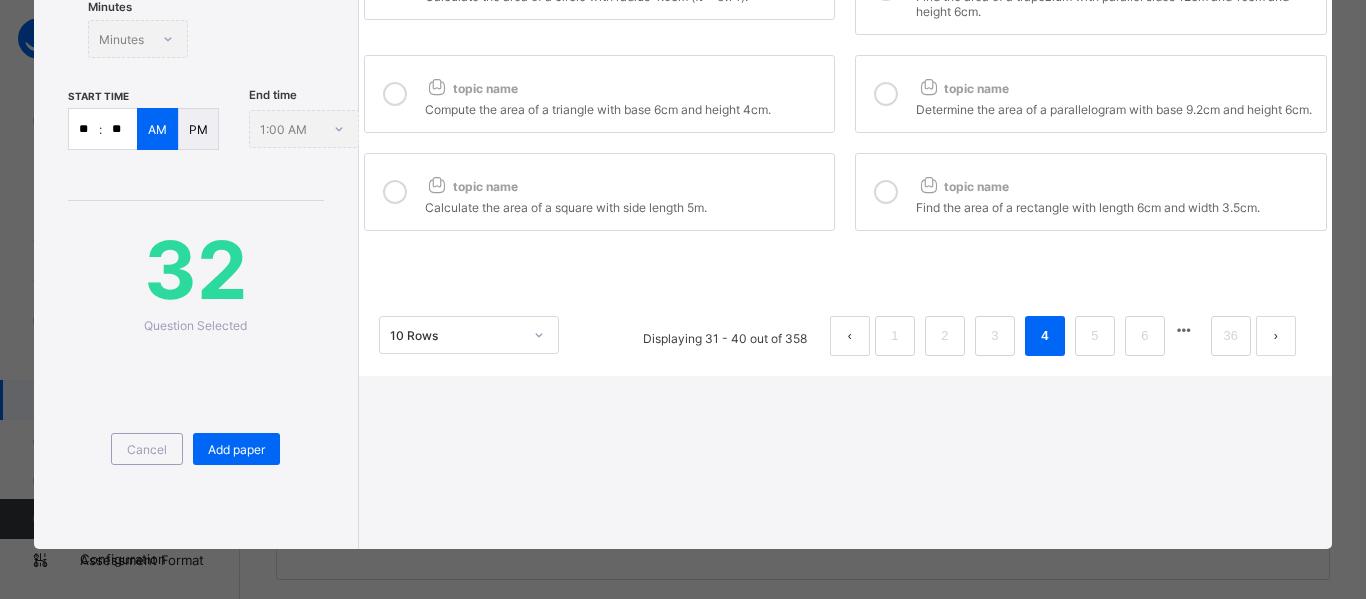 click on "Compute the area of a triangle with base 6cm and height 4cm." at bounding box center (625, 107) 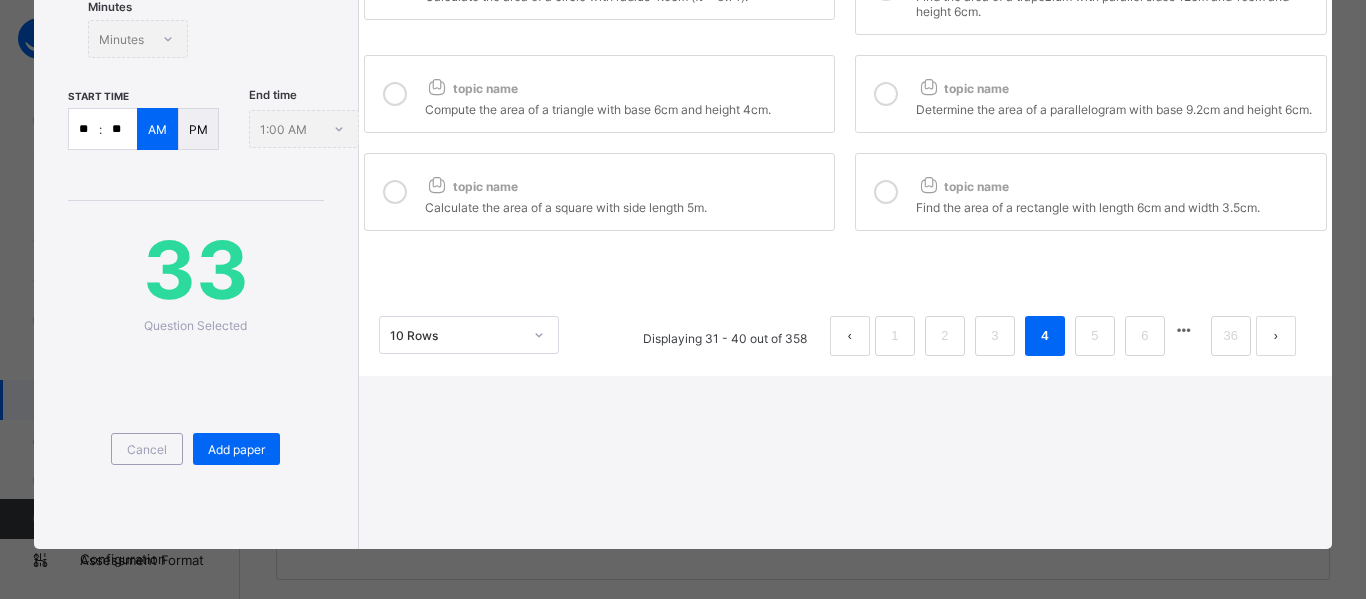 click at bounding box center [886, 94] 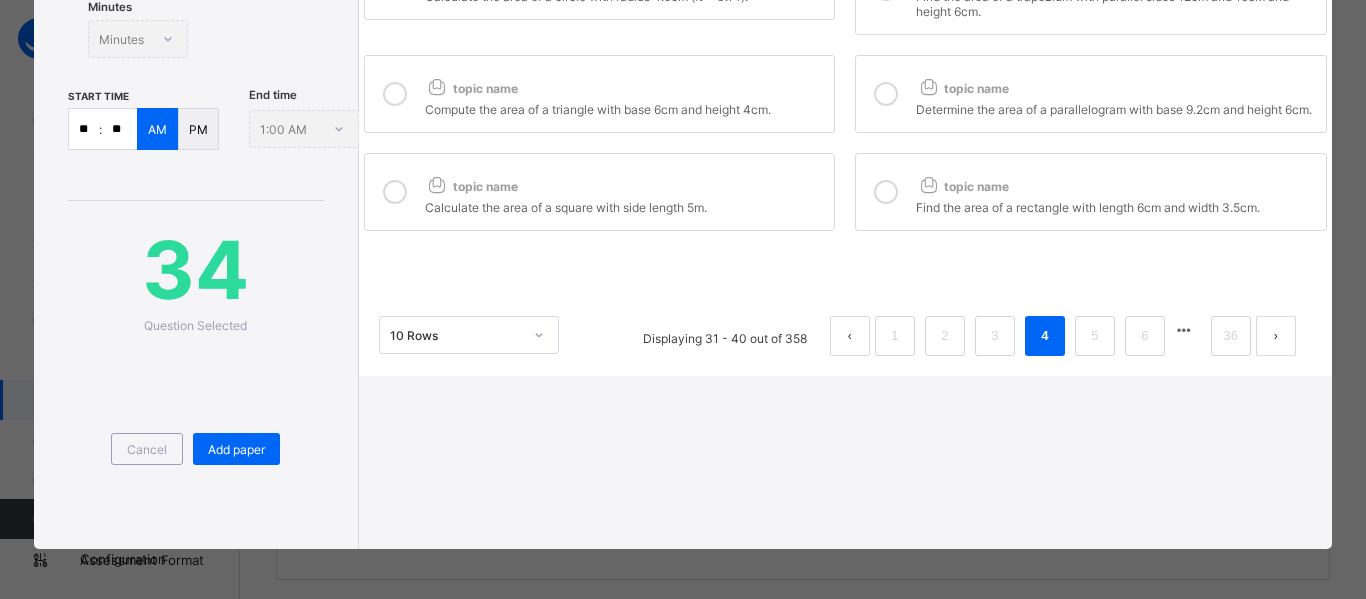 scroll, scrollTop: 0, scrollLeft: 0, axis: both 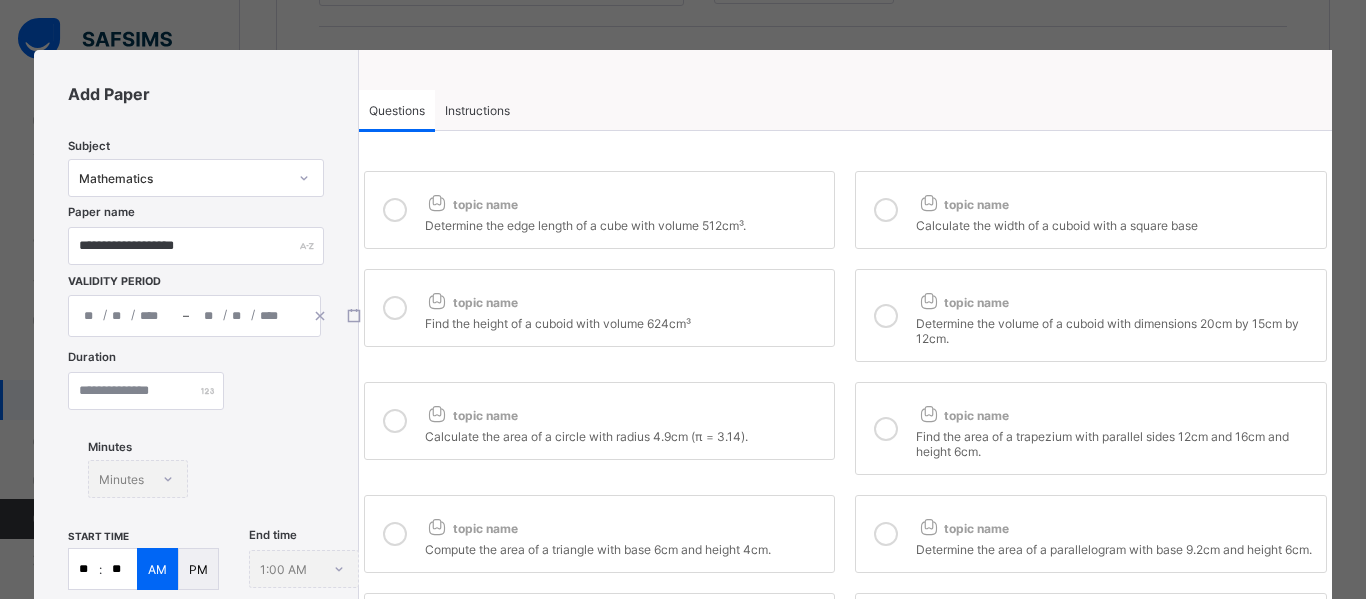 click on "topic name   Calculate the area of a circle with radius 4.9cm (π = 3.14)." at bounding box center [600, 421] 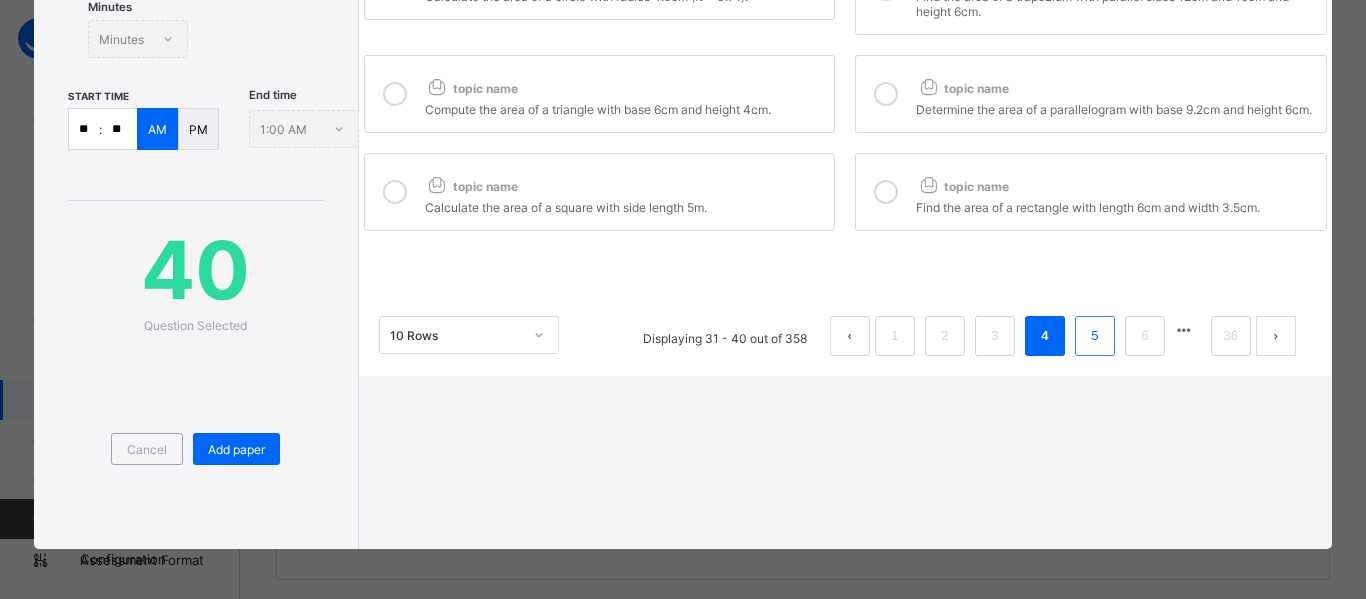 click on "5" at bounding box center (1094, 336) 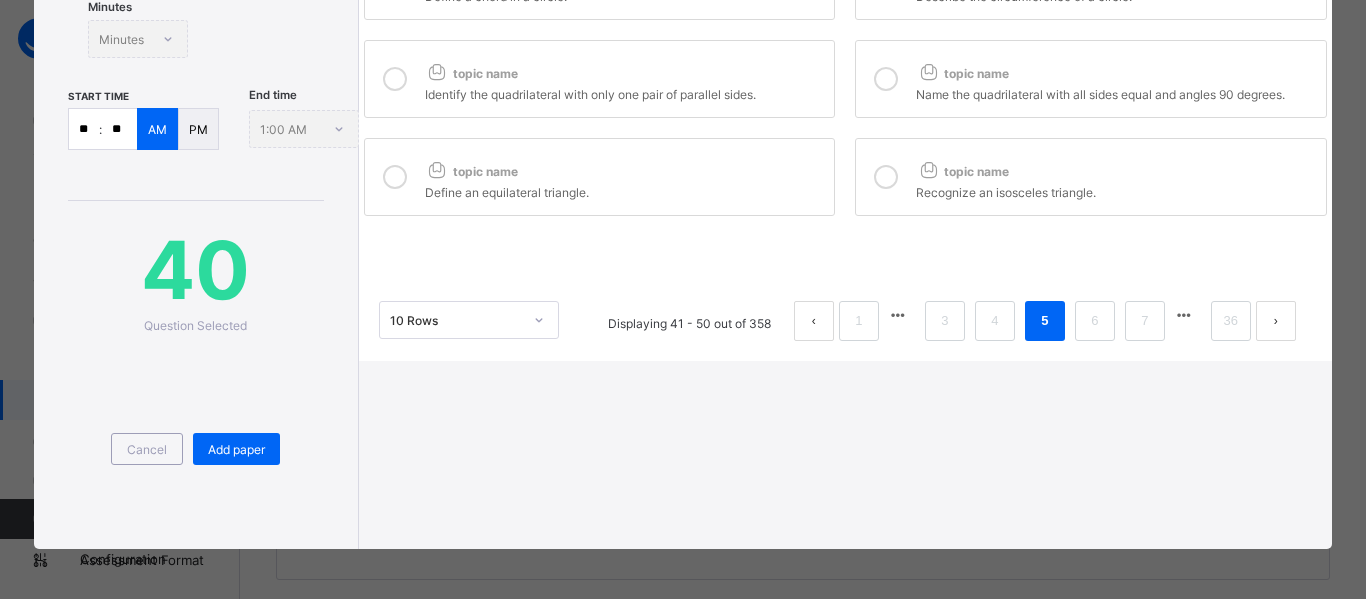 click on "topic name" at bounding box center (1116, 167) 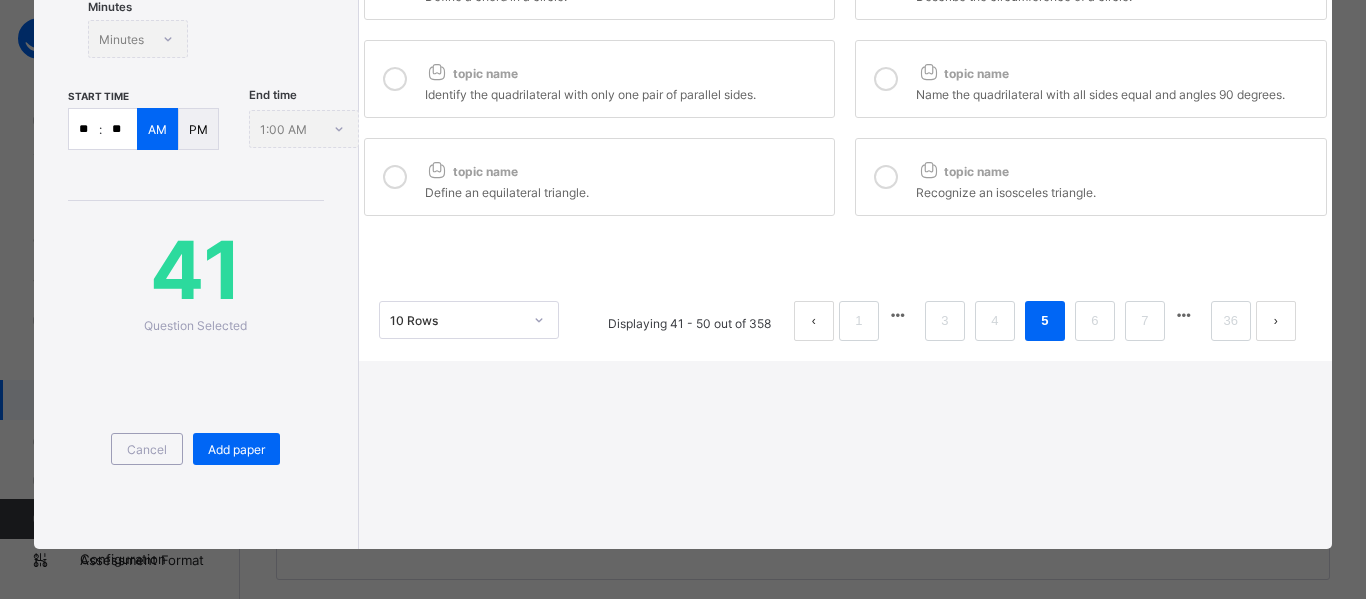 click on "Define an equilateral triangle." at bounding box center [625, 190] 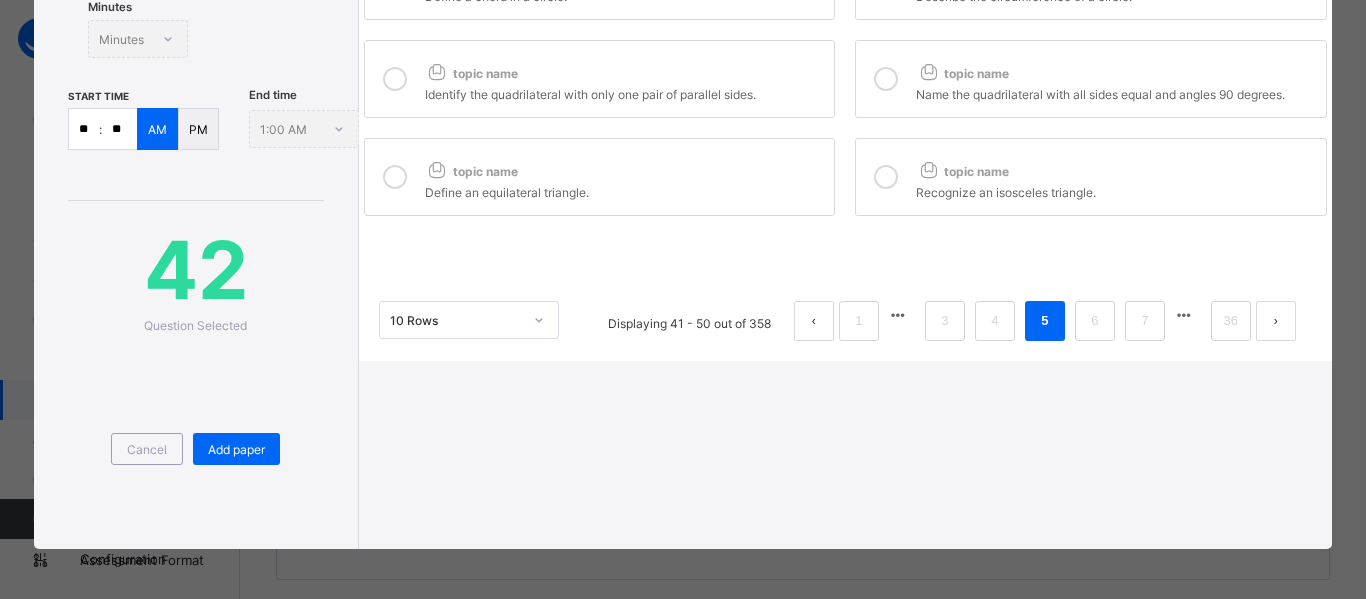 click on "topic name" at bounding box center [625, 69] 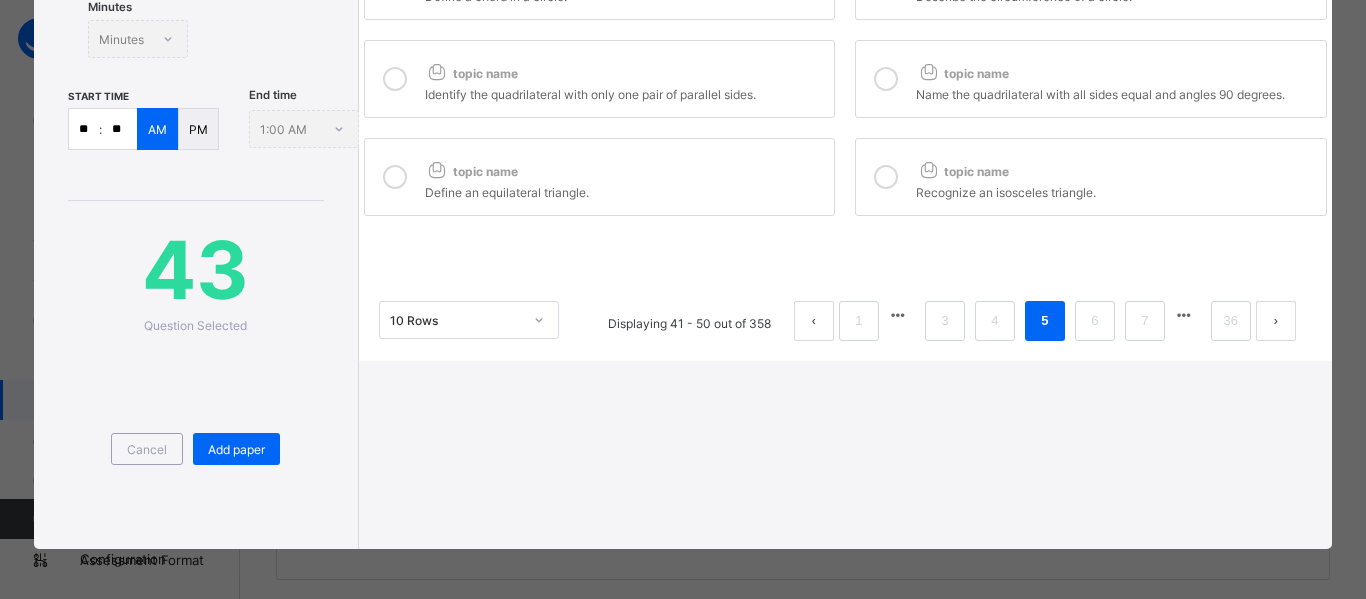 click on "Name the quadrilateral with all sides equal and angles 90 degrees." at bounding box center (1116, 92) 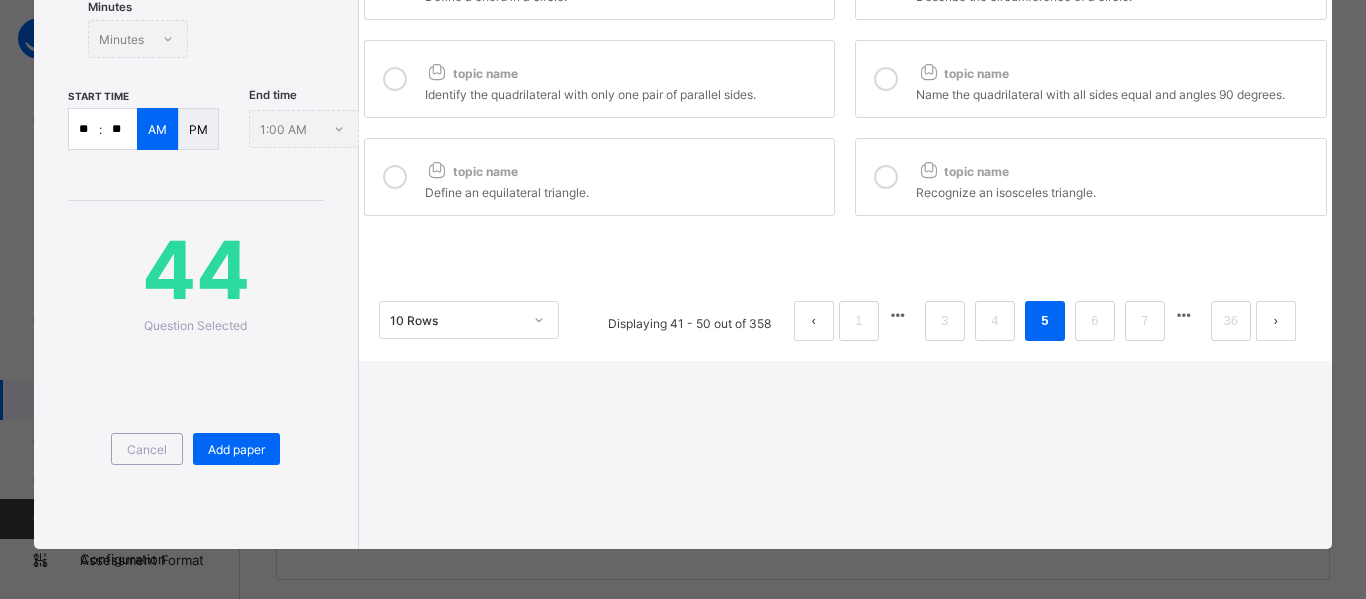 scroll, scrollTop: 0, scrollLeft: 0, axis: both 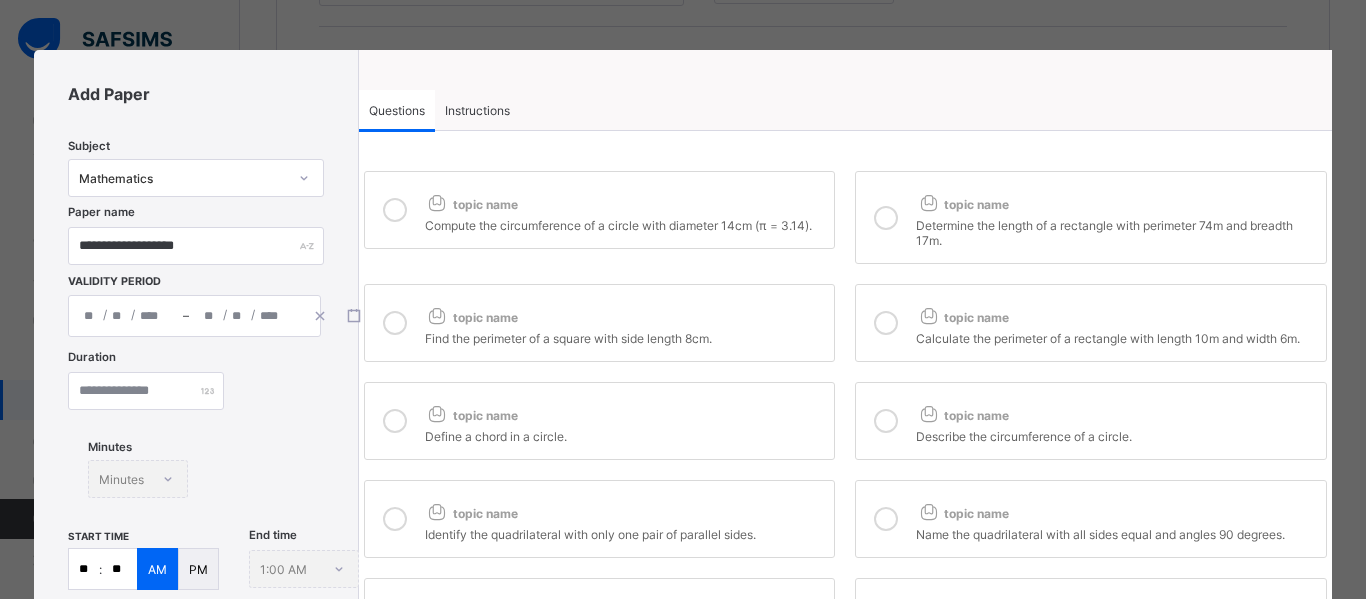 click on "Define a chord in a circle." at bounding box center [625, 434] 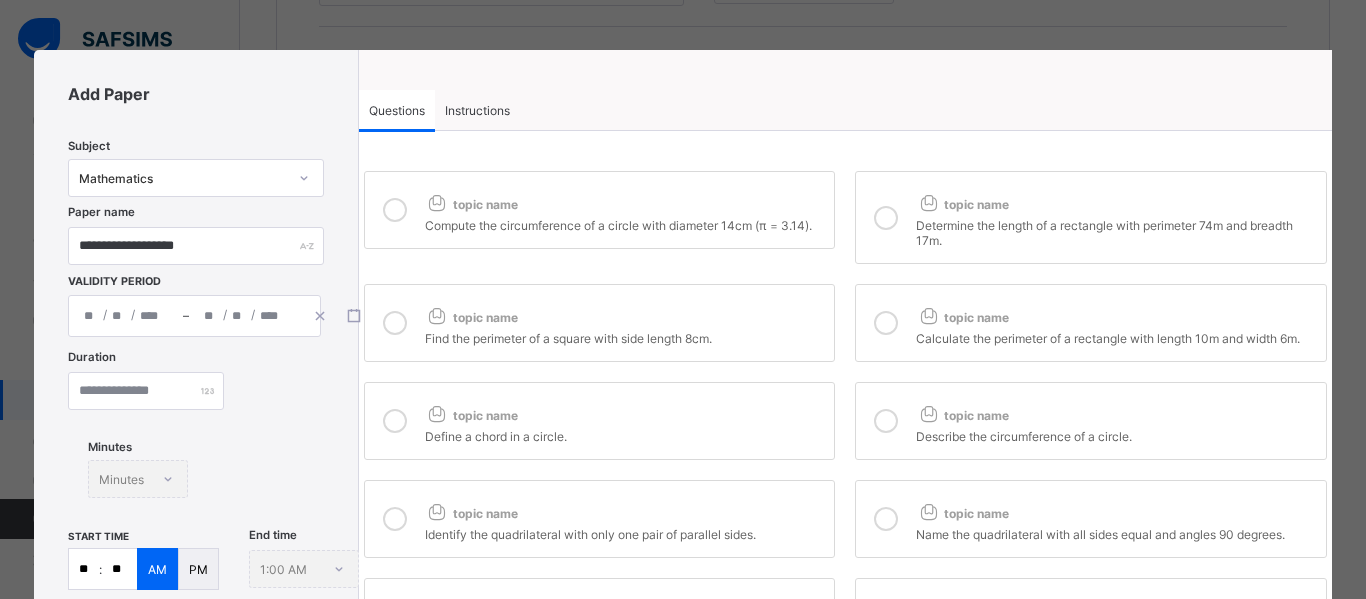 click on "topic name   Describe the circumference of a circle." at bounding box center [1091, 421] 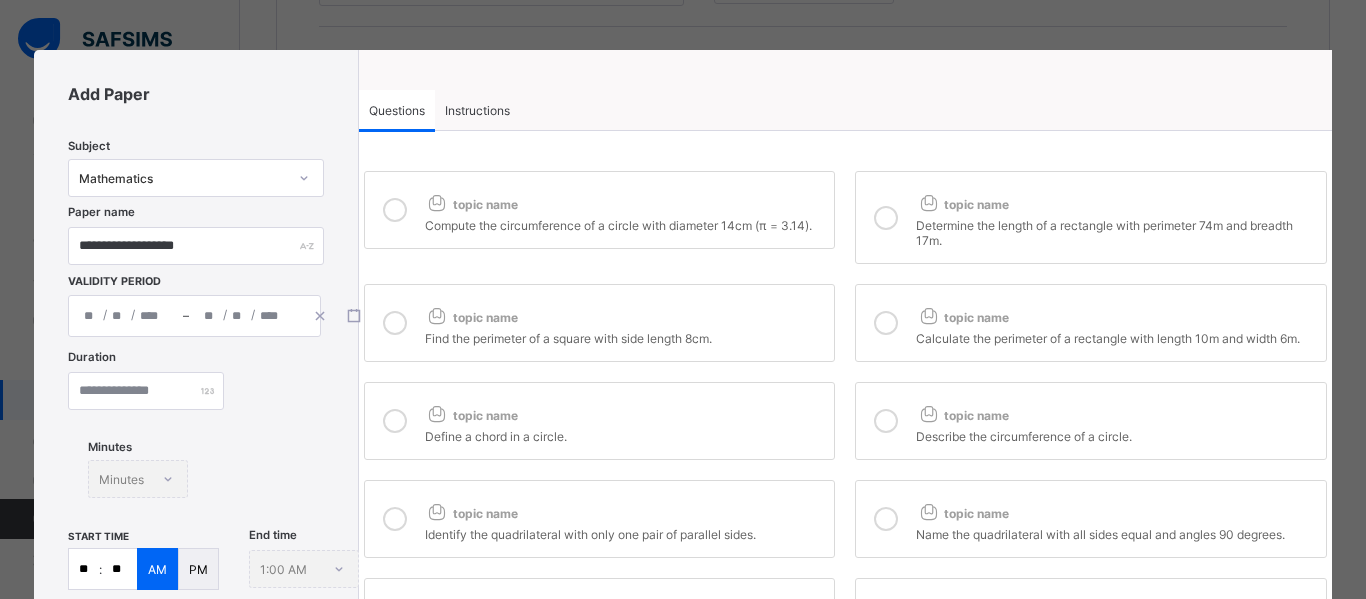 click on "Find the perimeter of a square with side length 8cm." at bounding box center (625, 336) 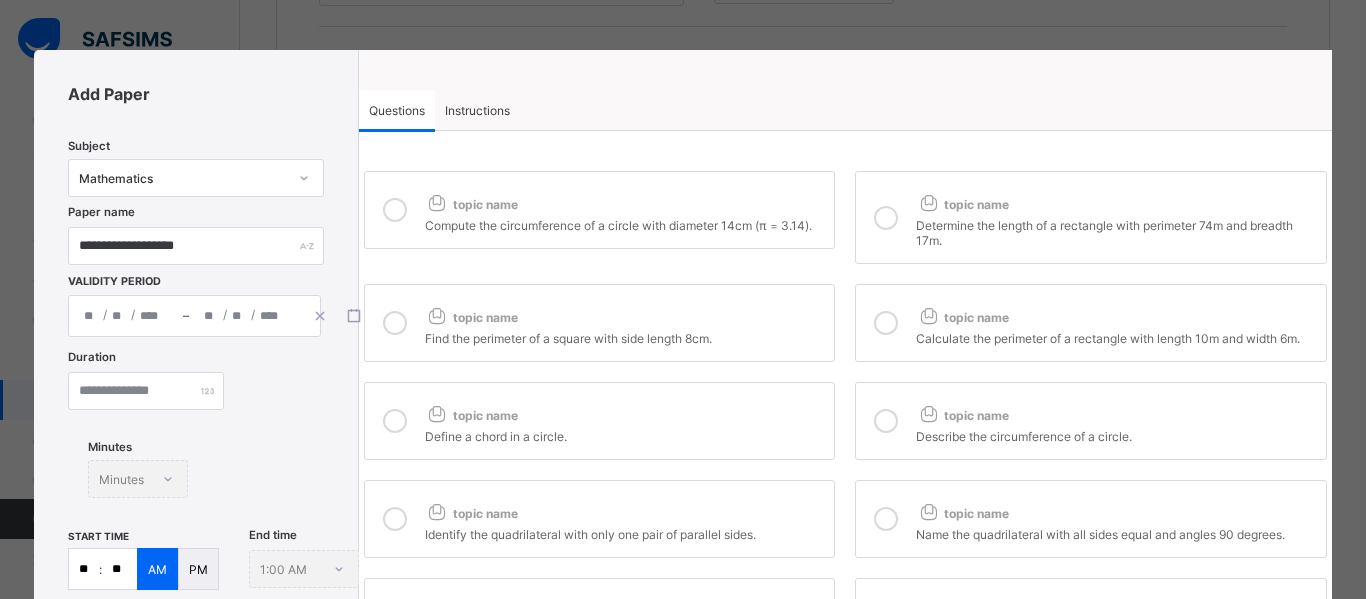 click on "topic name   Compute the circumference of a circle with diameter 14cm (π = 3.14)." at bounding box center [600, 217] 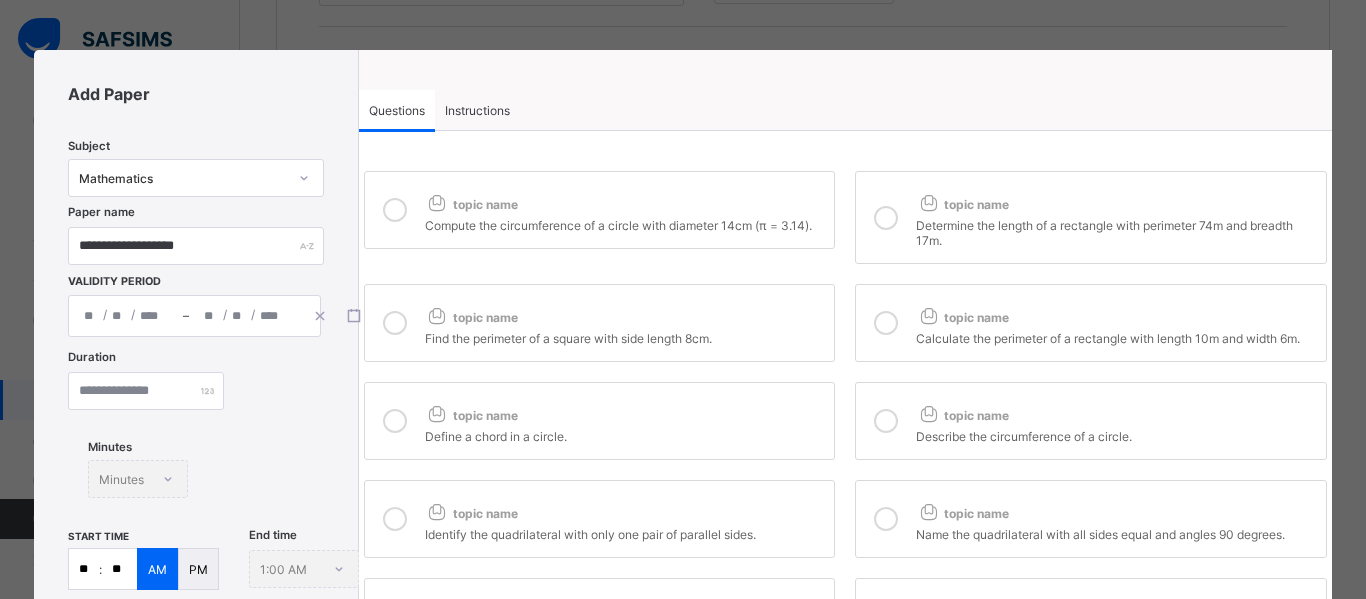 click at bounding box center [886, 217] 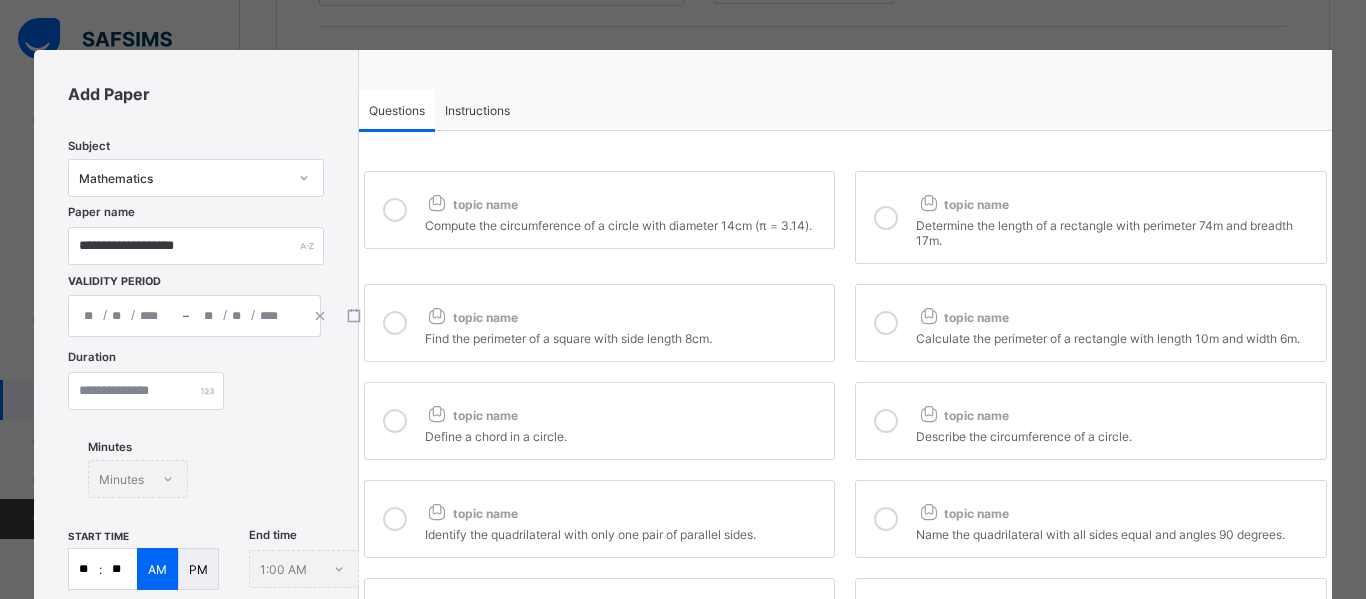 click on "topic name" at bounding box center [625, 200] 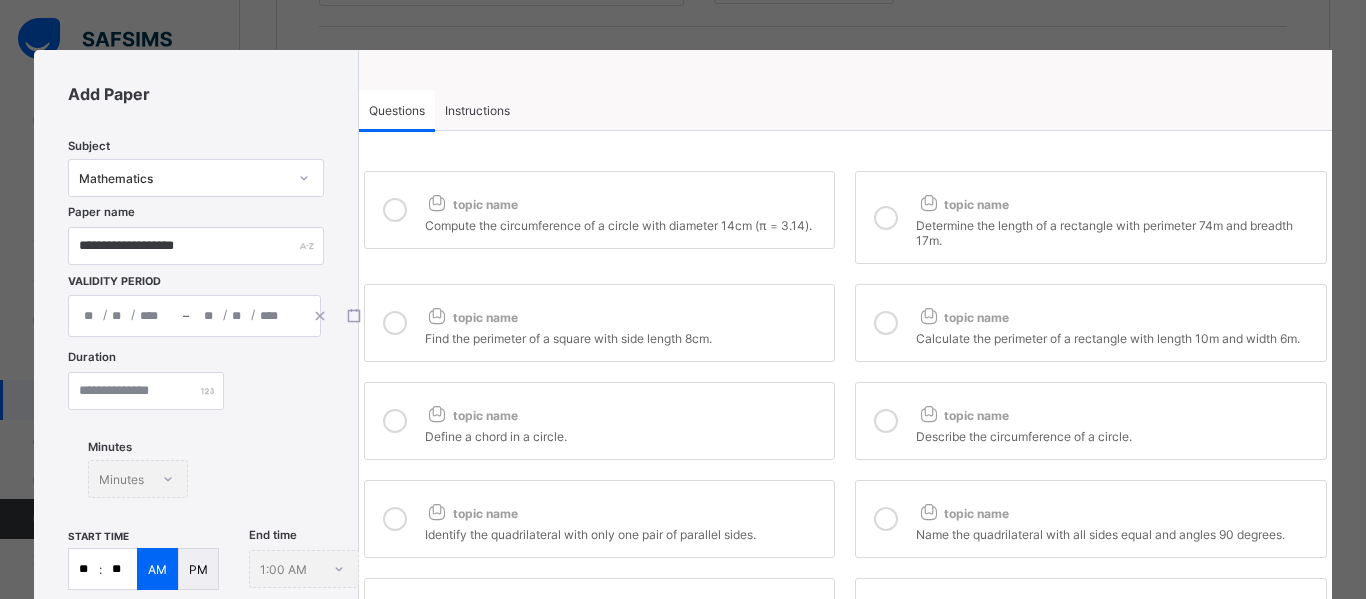 scroll, scrollTop: 440, scrollLeft: 0, axis: vertical 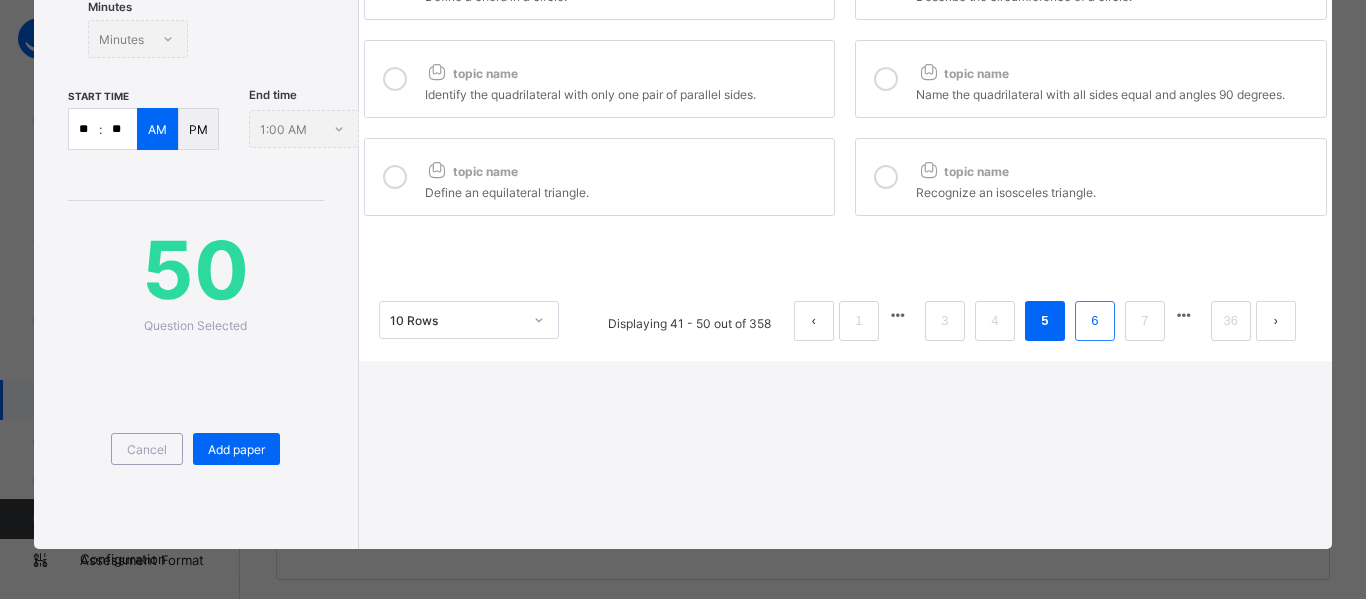 click on "6" at bounding box center (1094, 321) 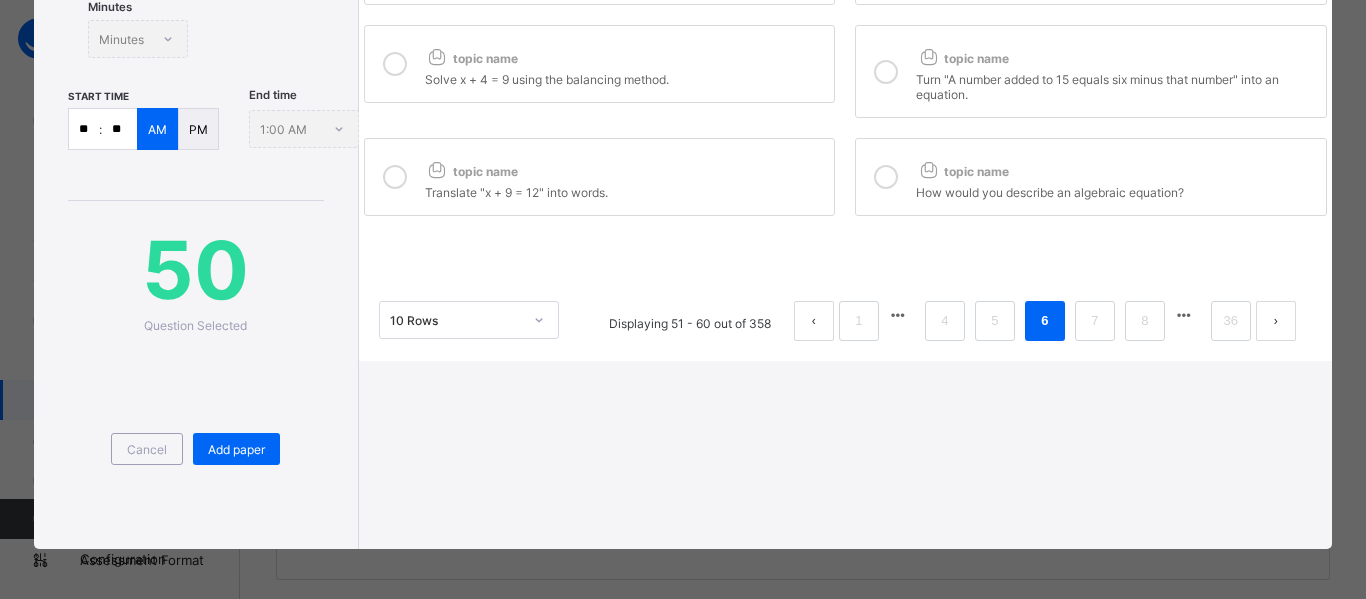 click on "How would you describe an algebraic equation?" at bounding box center [1116, 190] 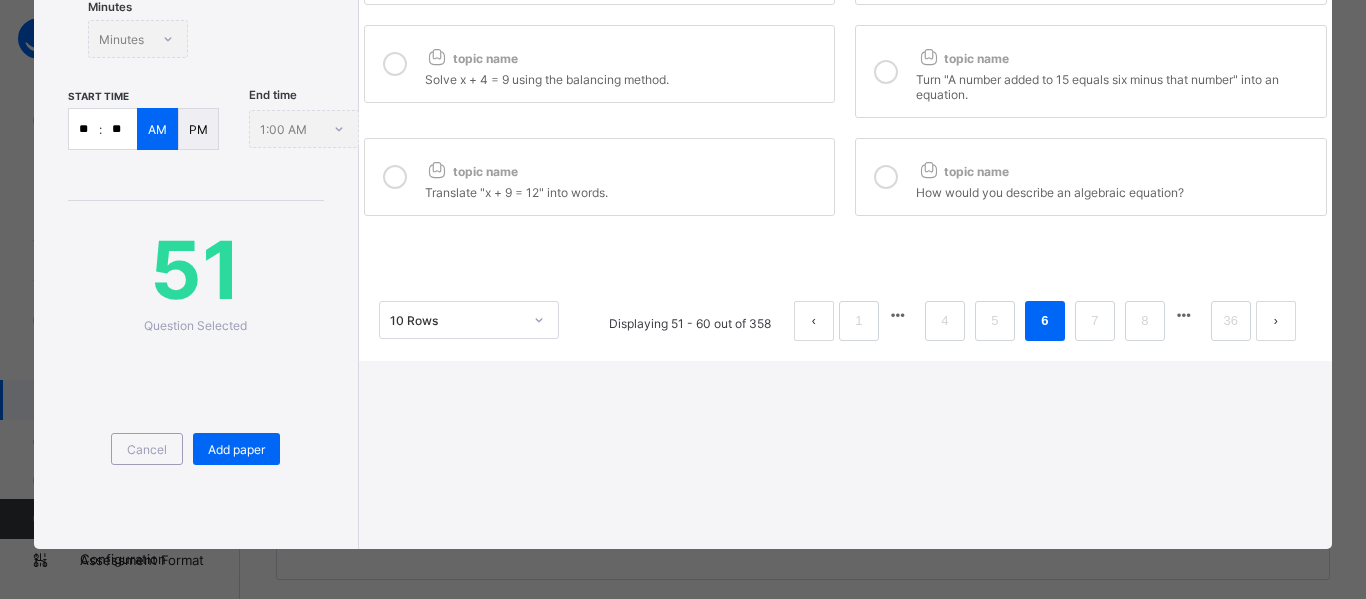 click on "topic name" at bounding box center (625, 167) 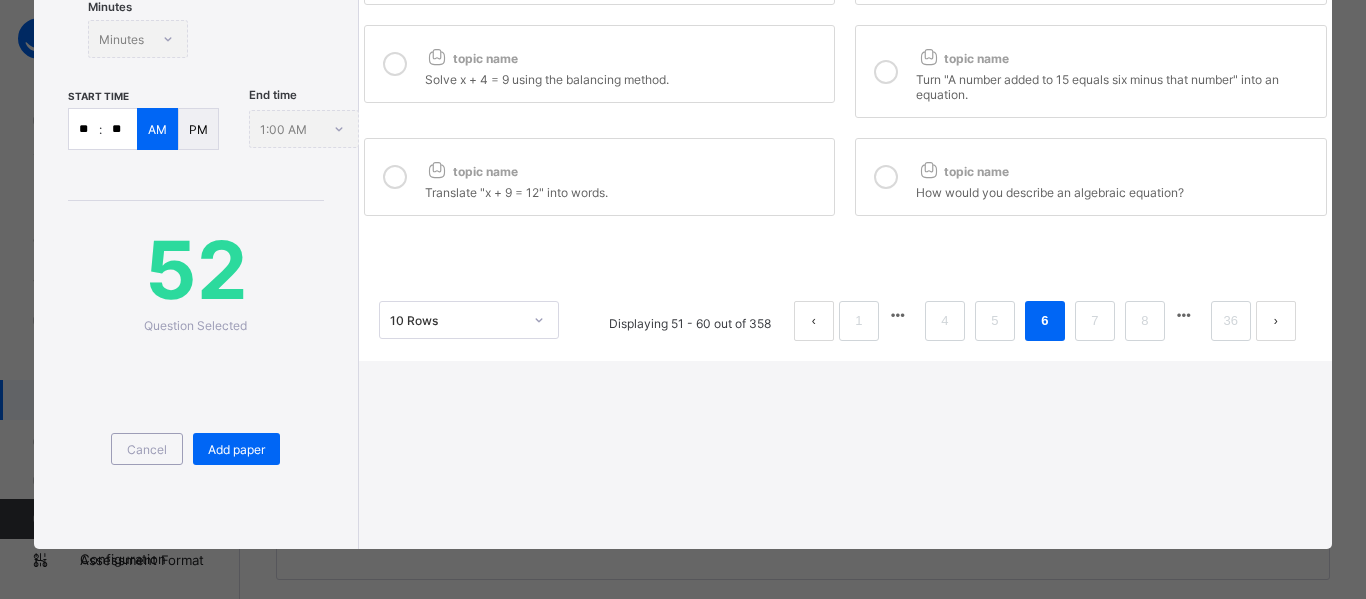 click on "topic name" at bounding box center (625, 54) 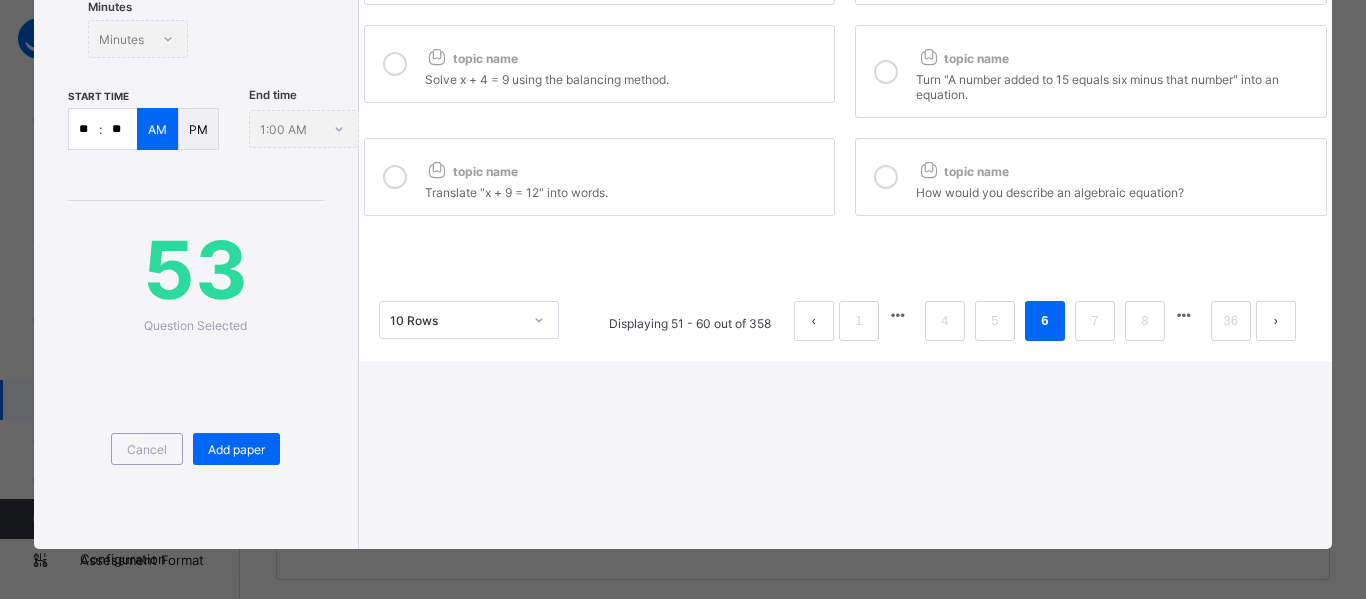 click at bounding box center (886, 72) 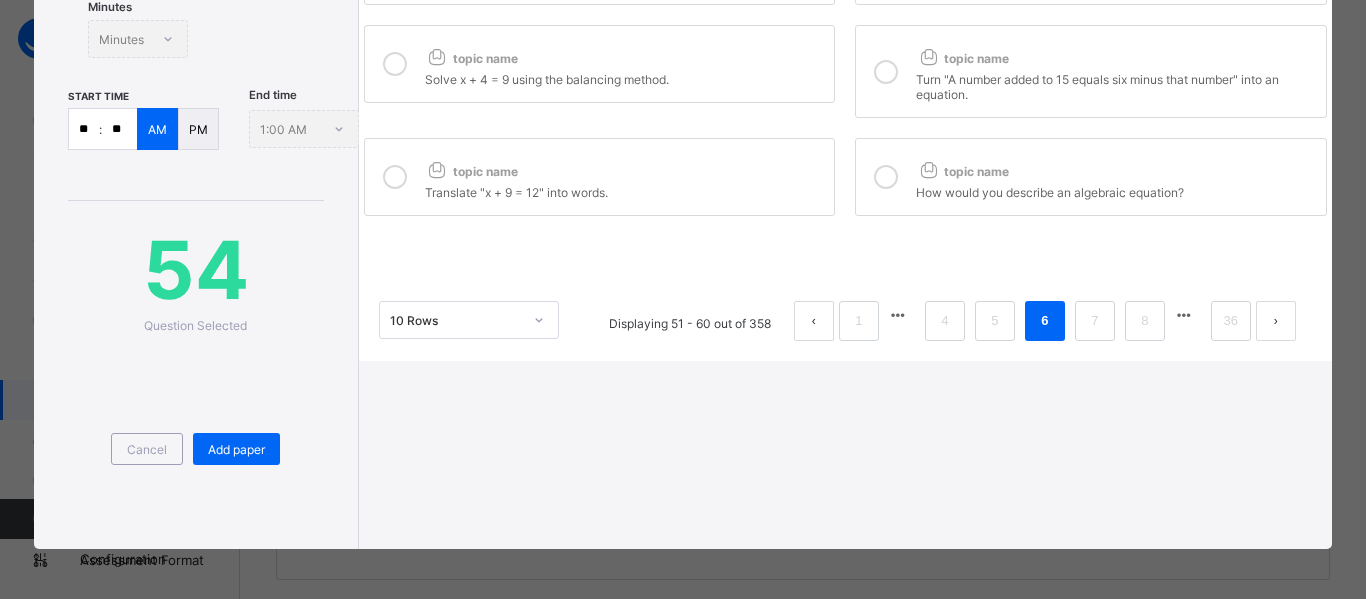 scroll, scrollTop: 0, scrollLeft: 0, axis: both 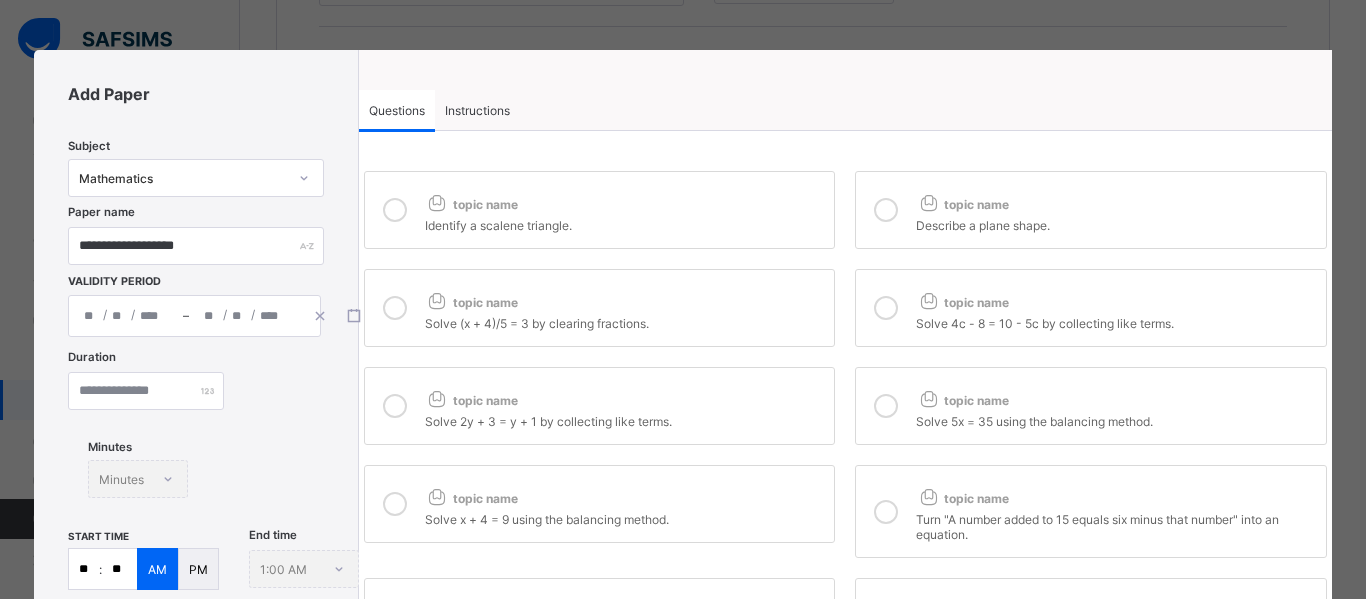 click on "topic name" at bounding box center [625, 396] 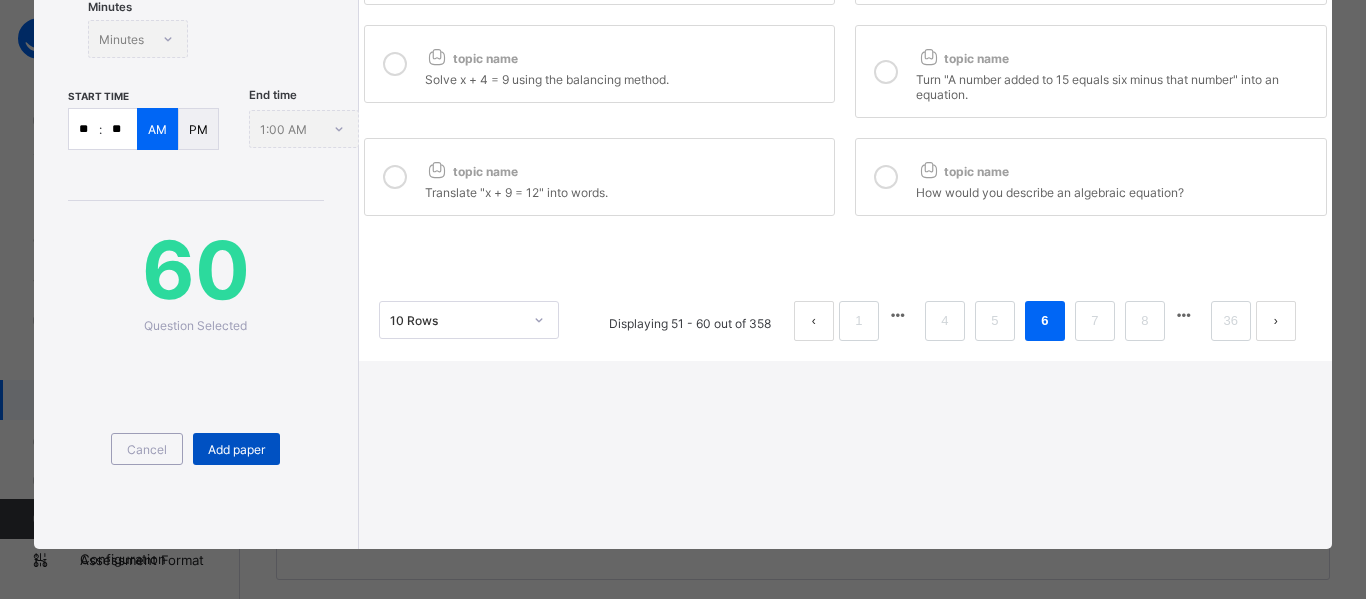click on "Add paper" at bounding box center (236, 449) 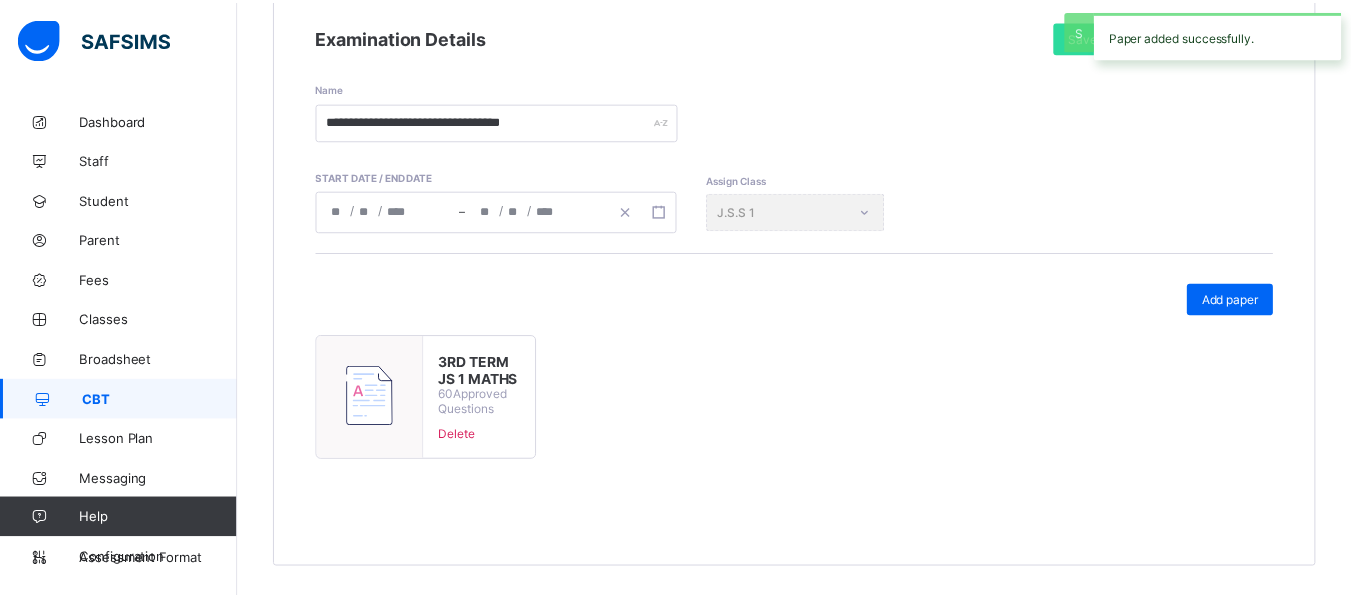 scroll, scrollTop: 293, scrollLeft: 0, axis: vertical 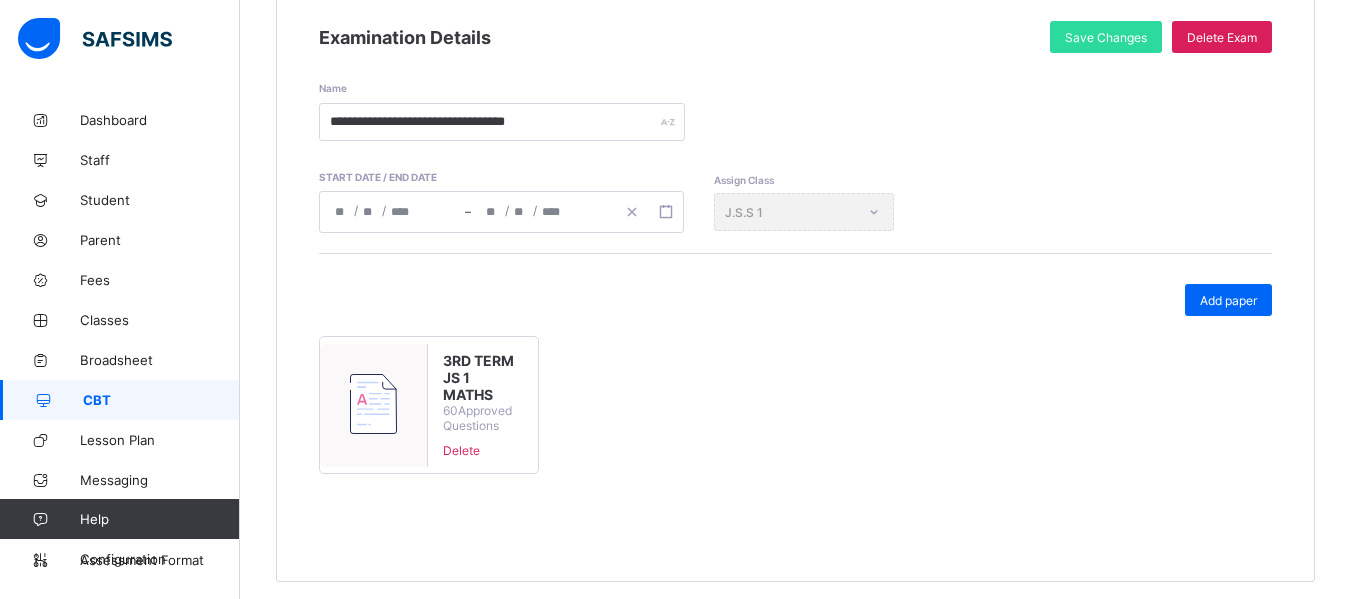 click on "CBT" at bounding box center [161, 400] 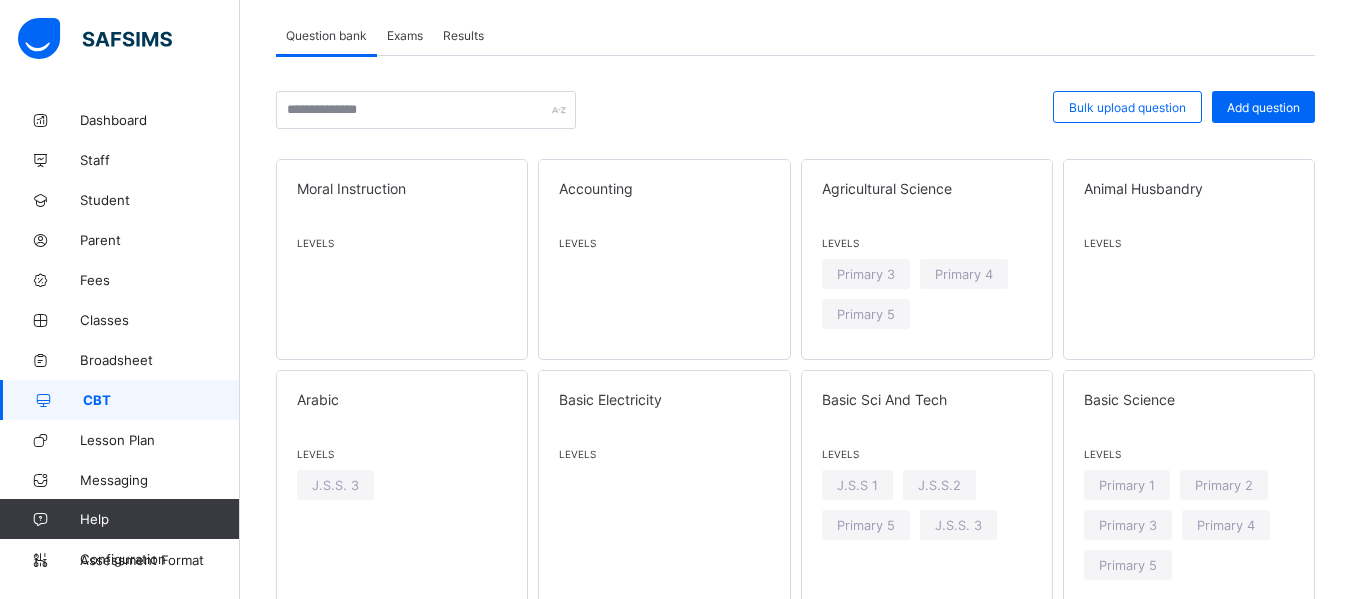 scroll, scrollTop: 293, scrollLeft: 0, axis: vertical 